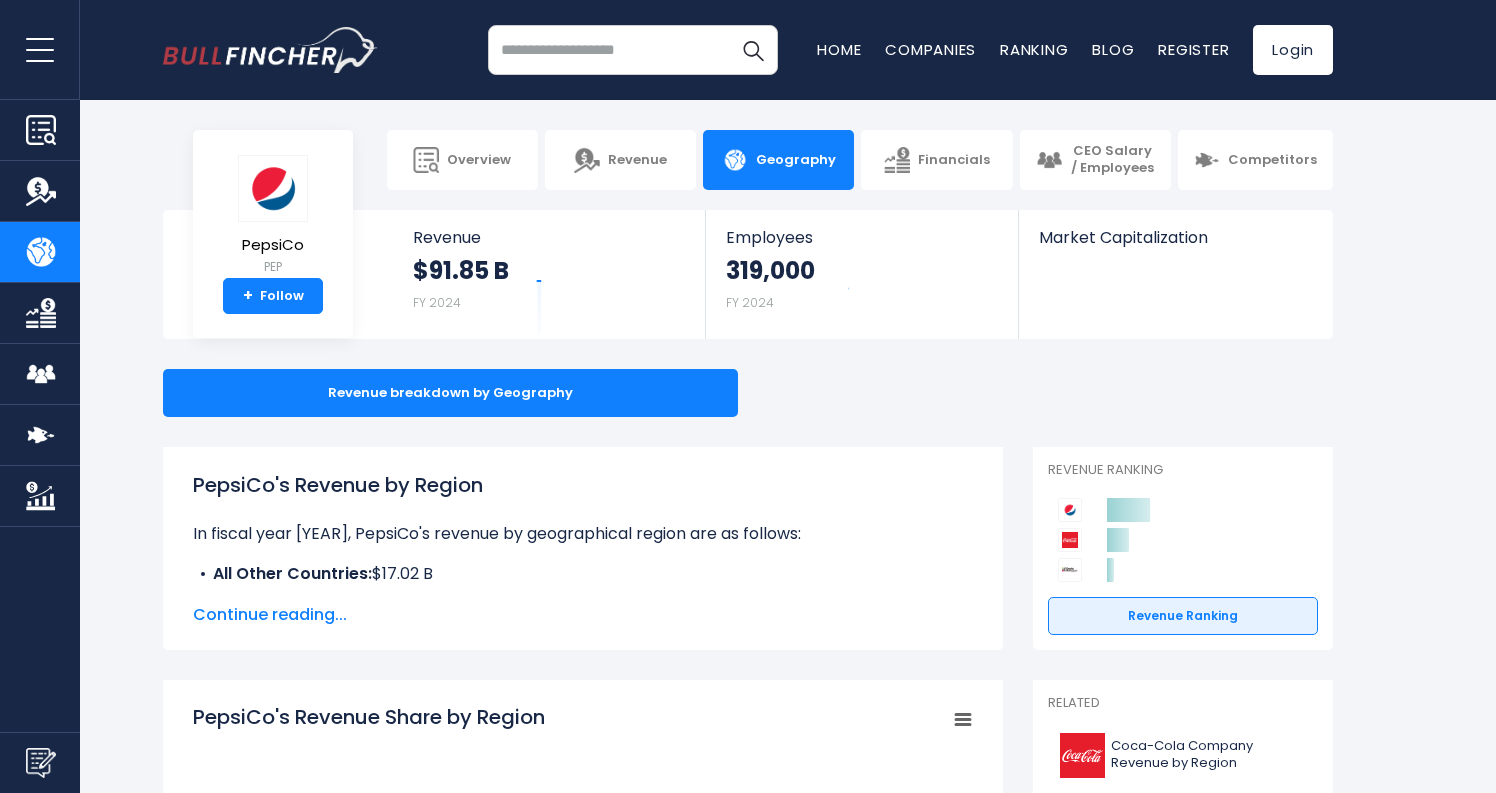 scroll, scrollTop: 0, scrollLeft: 0, axis: both 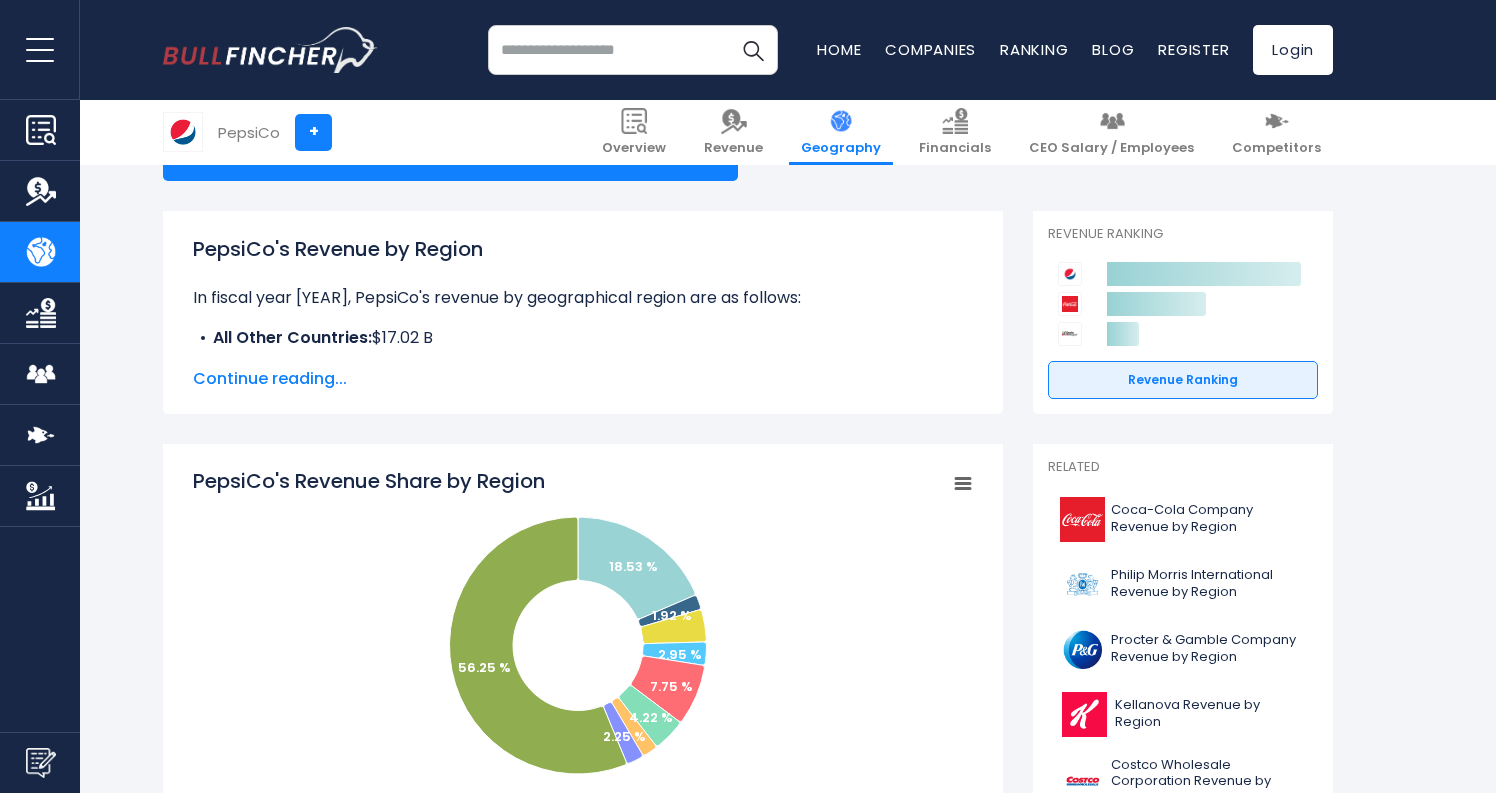 click on "Continue reading..." at bounding box center (583, 379) 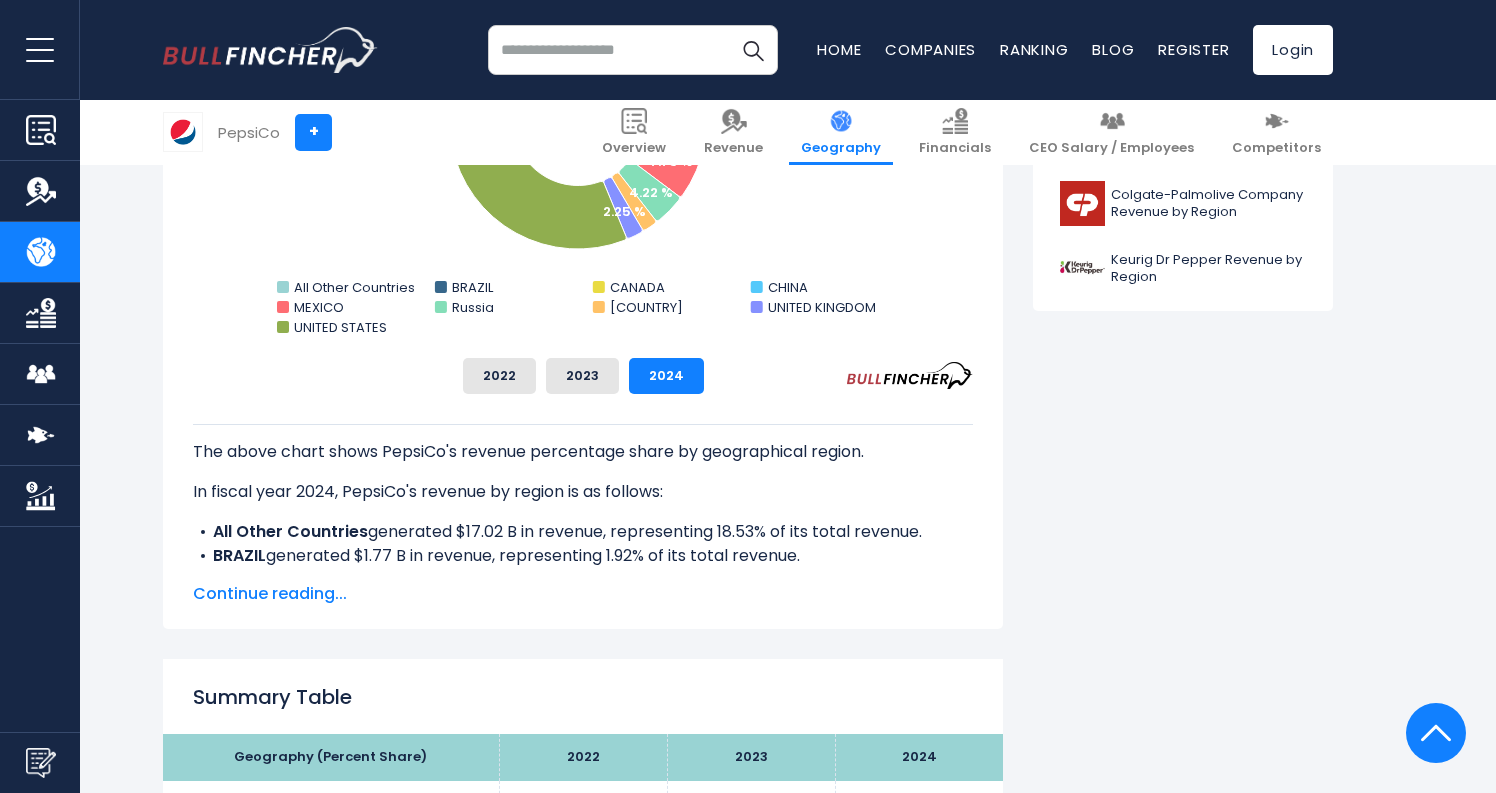 scroll, scrollTop: 630, scrollLeft: 0, axis: vertical 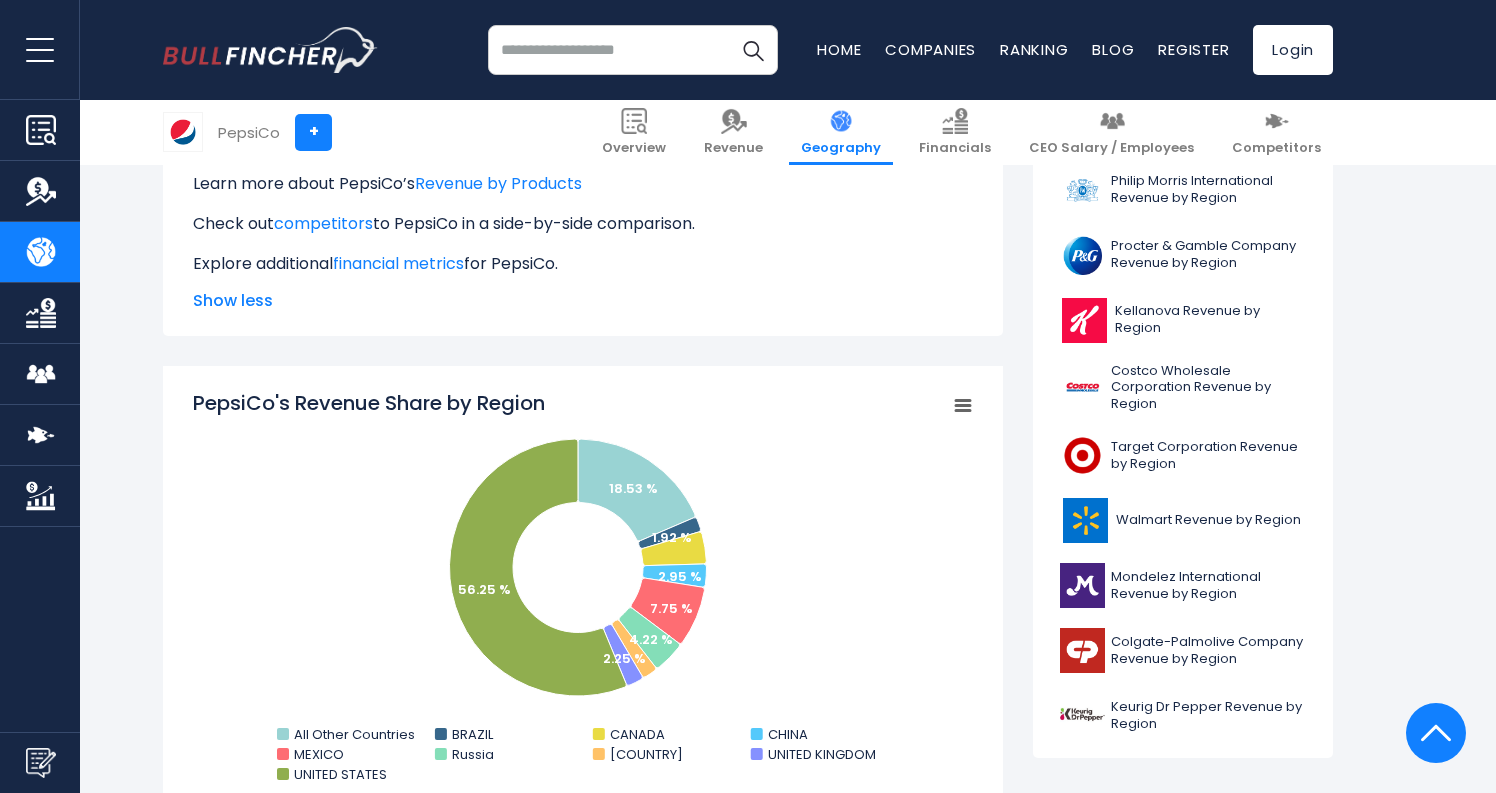 click at bounding box center [633, 50] 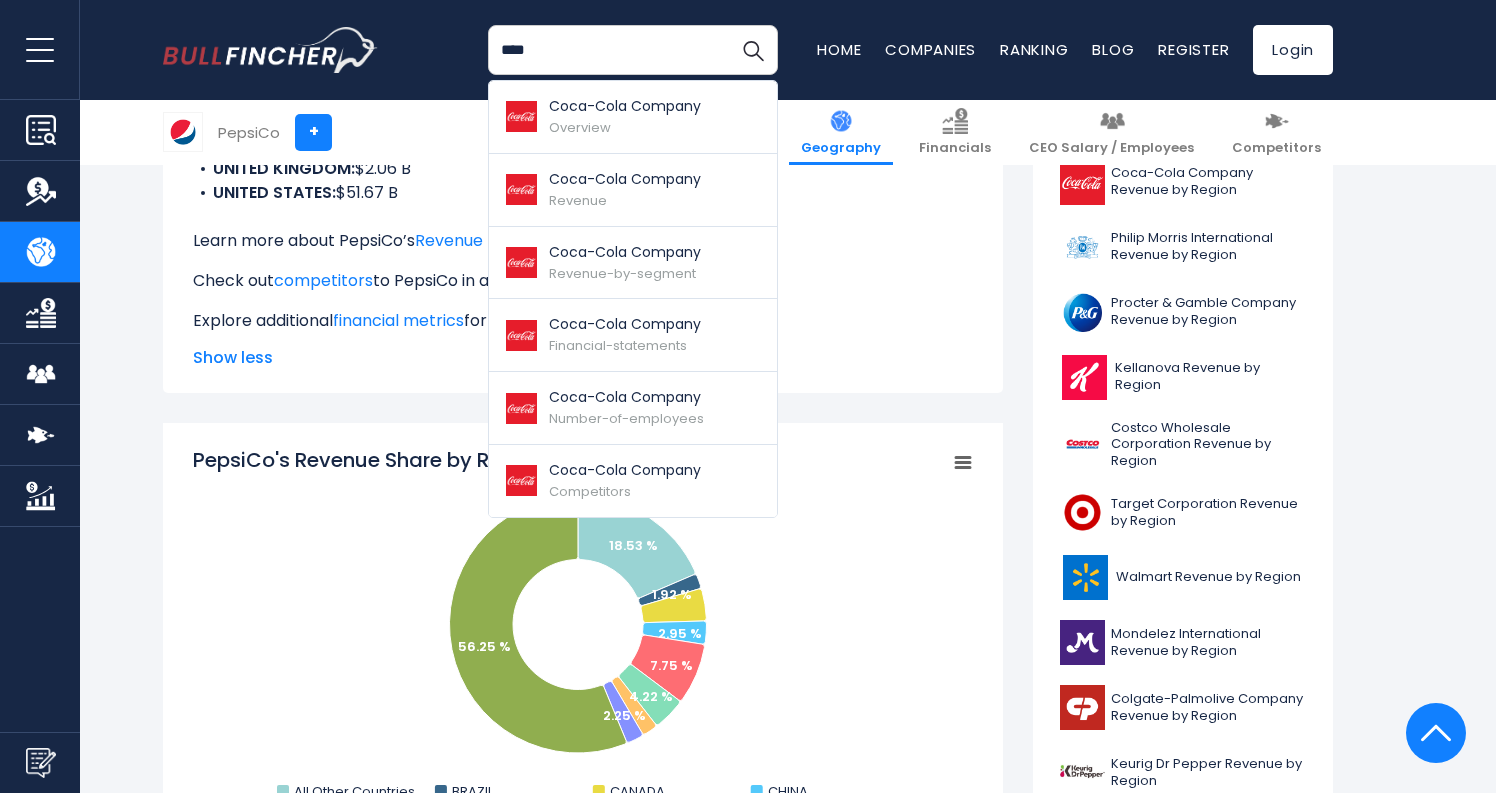 scroll, scrollTop: 573, scrollLeft: 0, axis: vertical 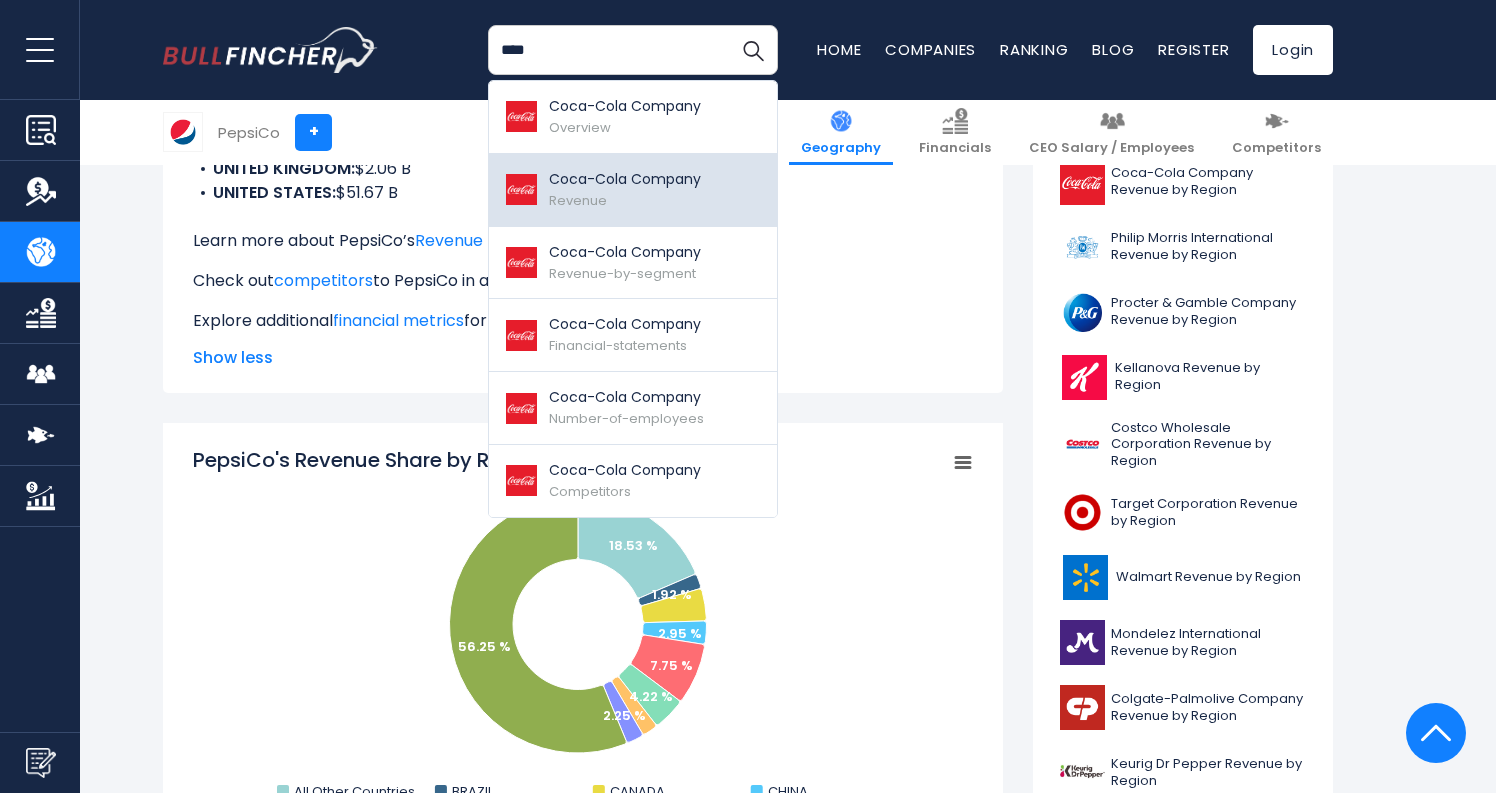 type on "****" 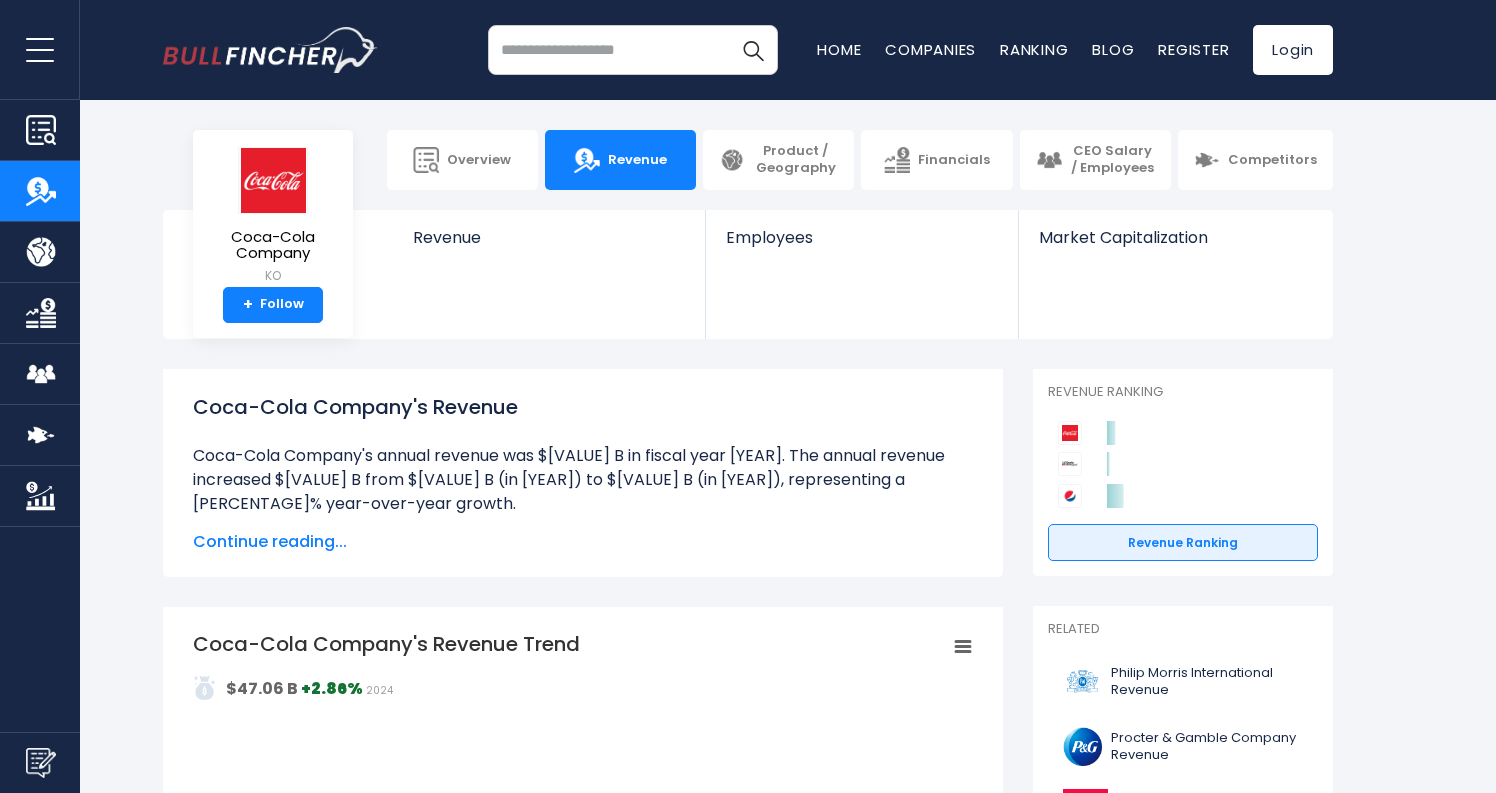 scroll, scrollTop: 0, scrollLeft: 0, axis: both 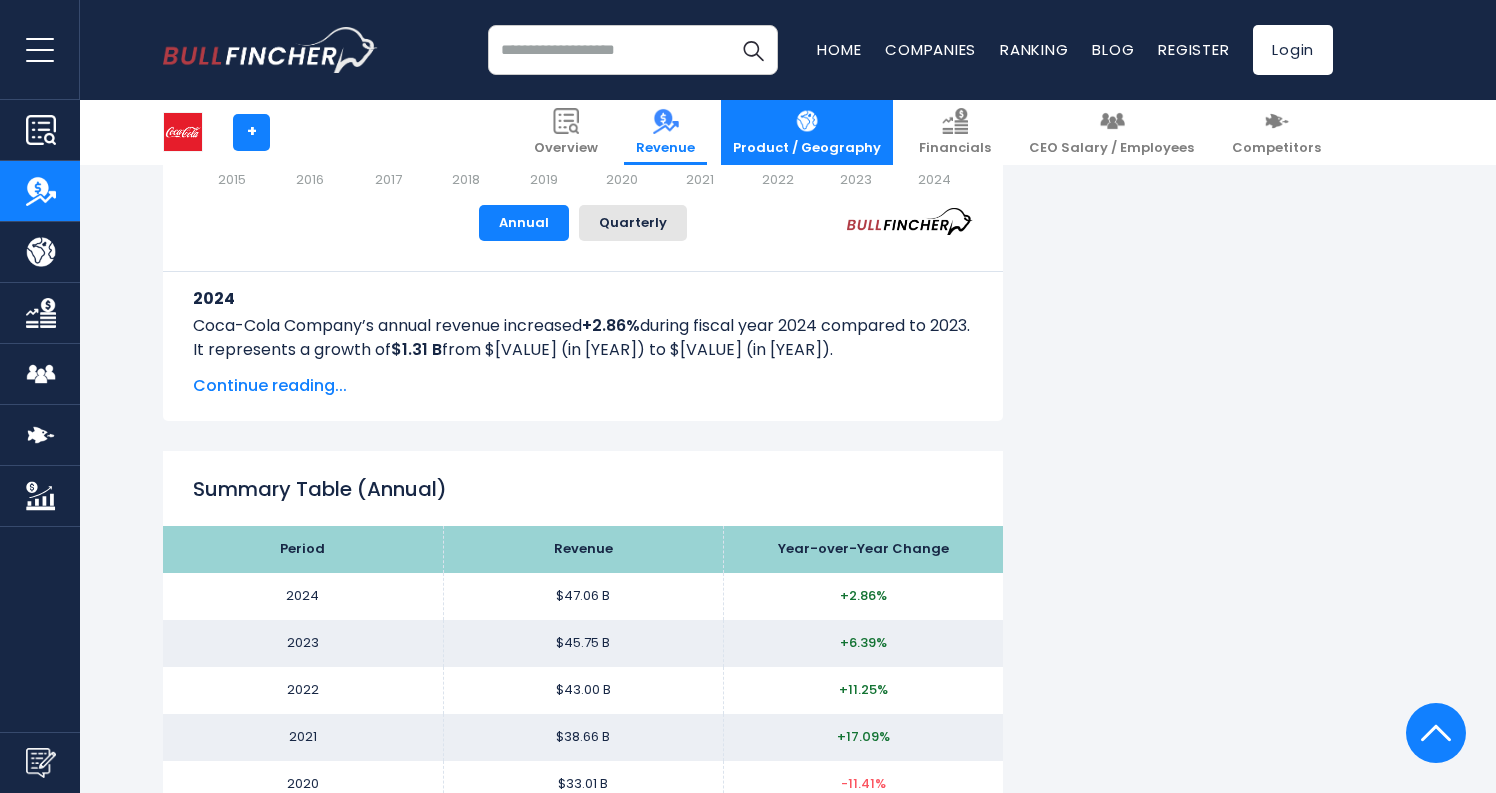 click at bounding box center [807, 121] 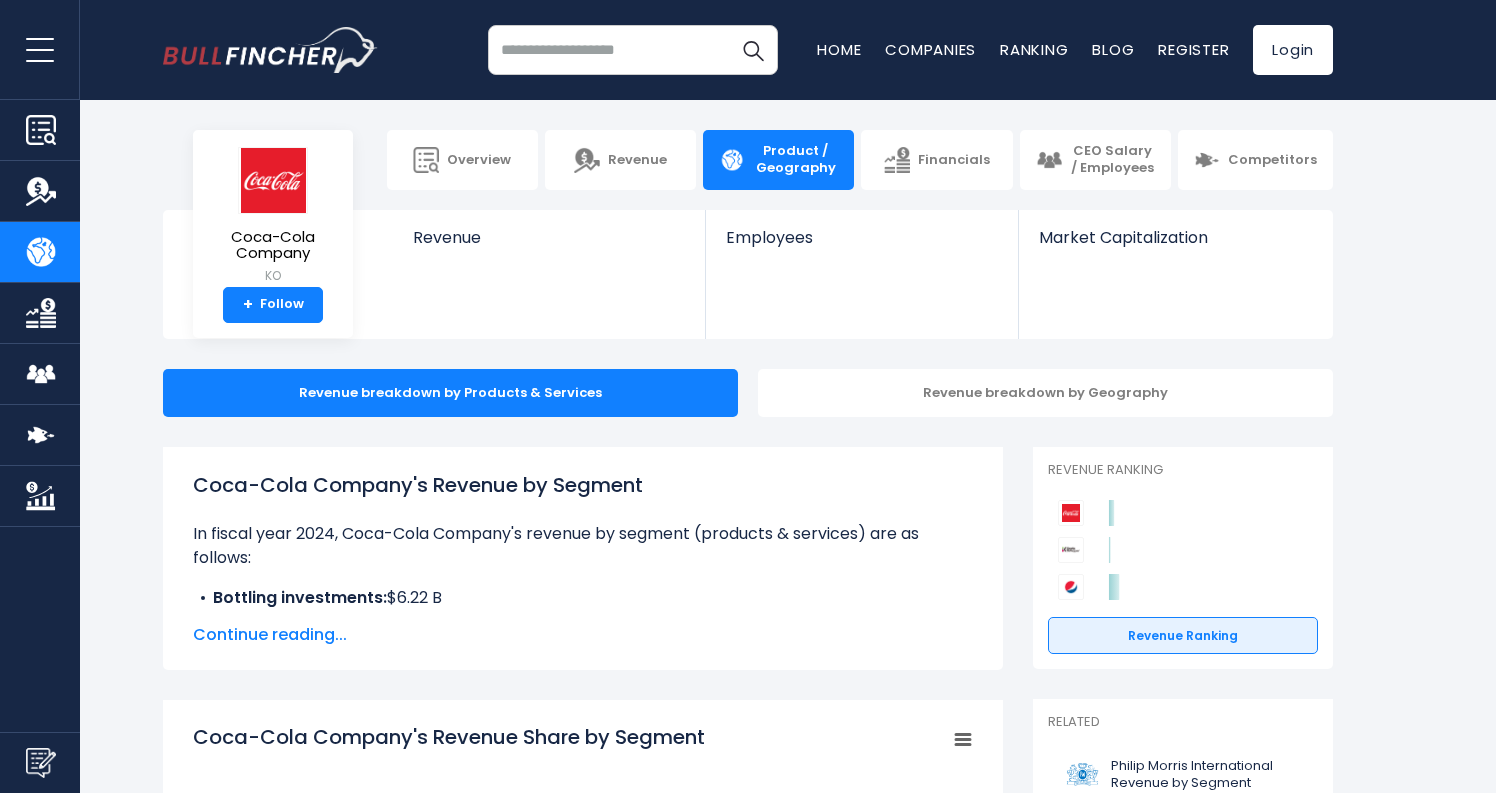 scroll, scrollTop: 0, scrollLeft: 0, axis: both 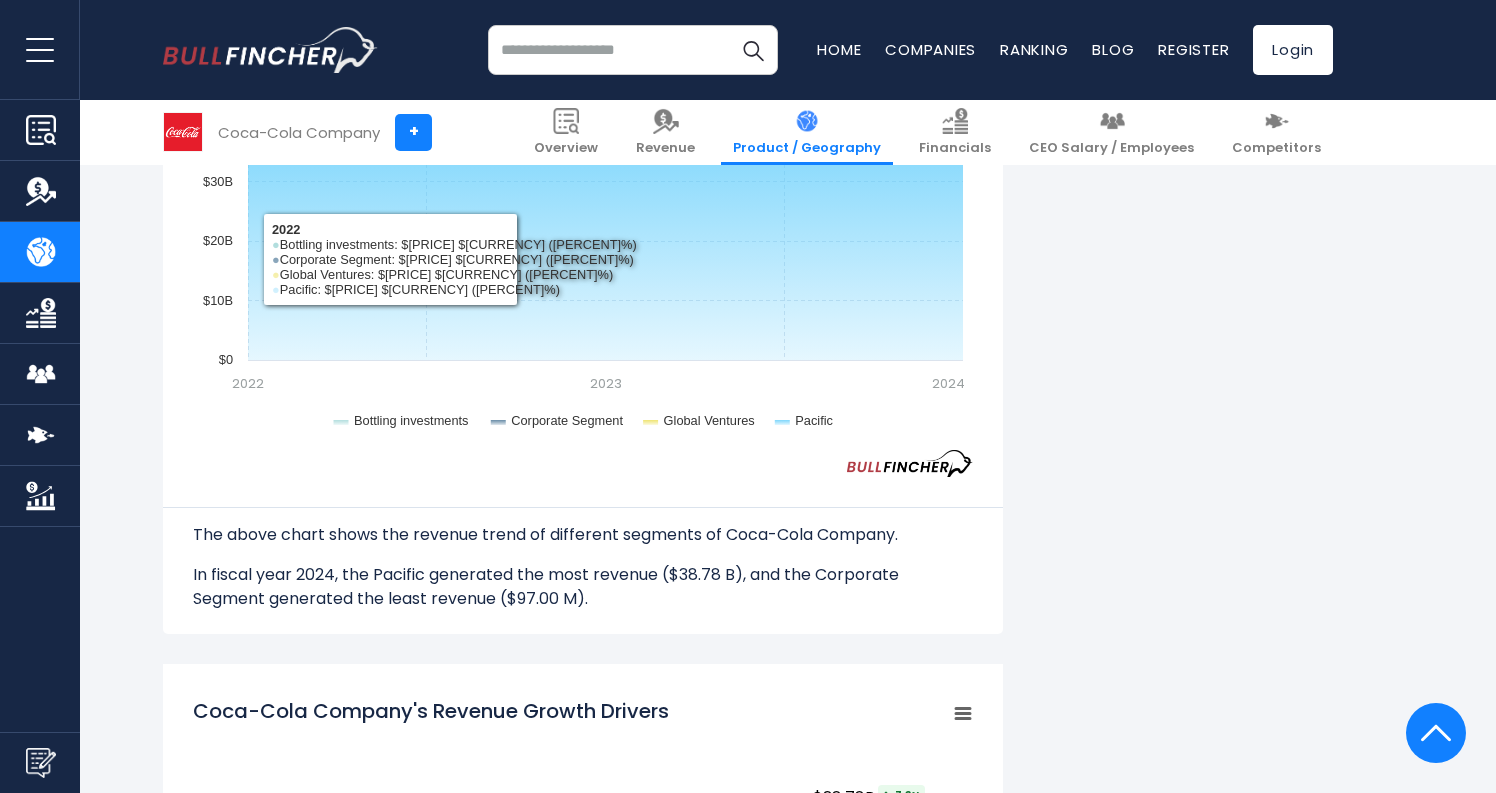 click on "Coca-Cola Company" at bounding box center [299, 132] 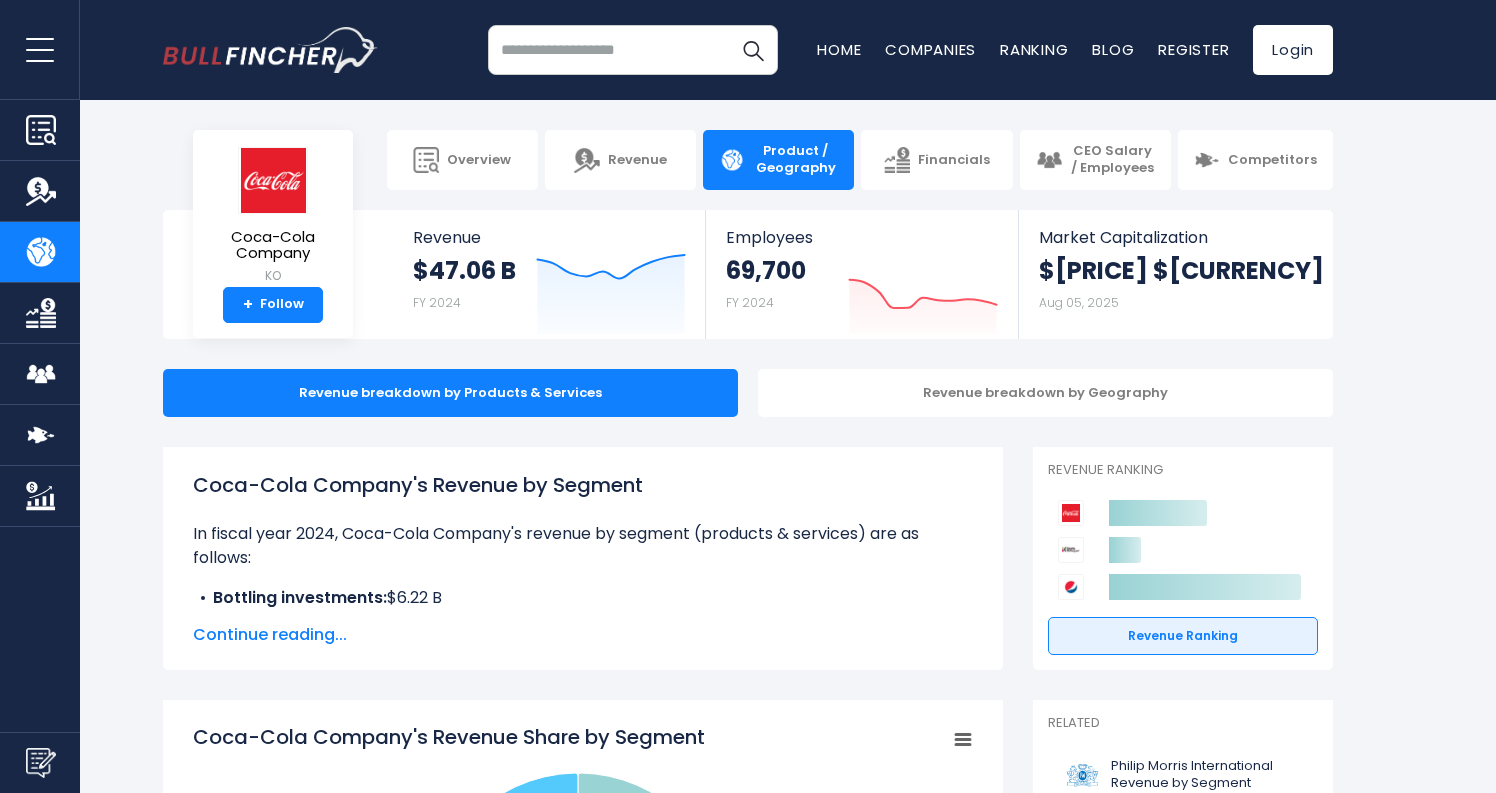scroll, scrollTop: 0, scrollLeft: 0, axis: both 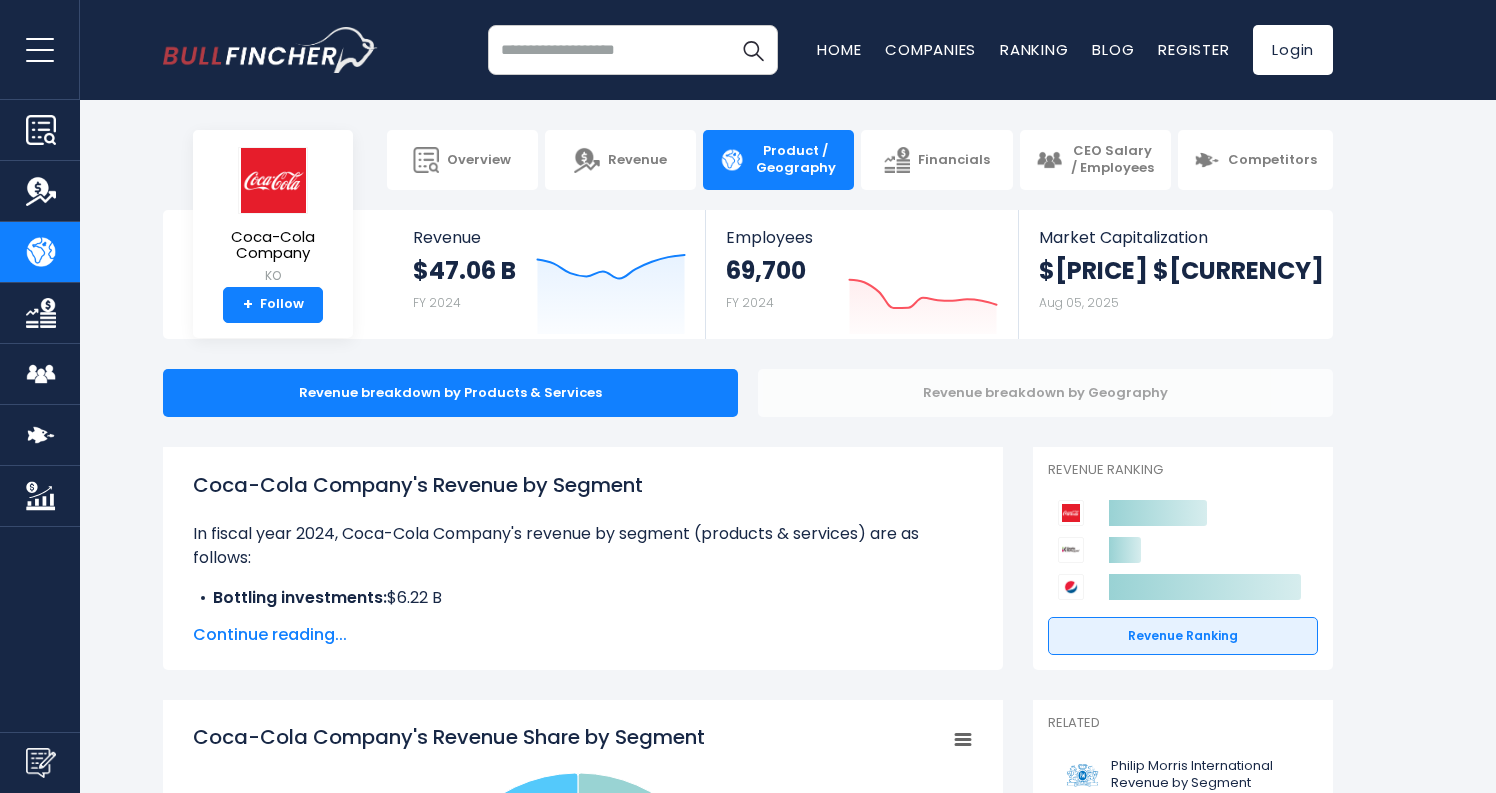 click on "Revenue breakdown by Geography" at bounding box center (1045, 393) 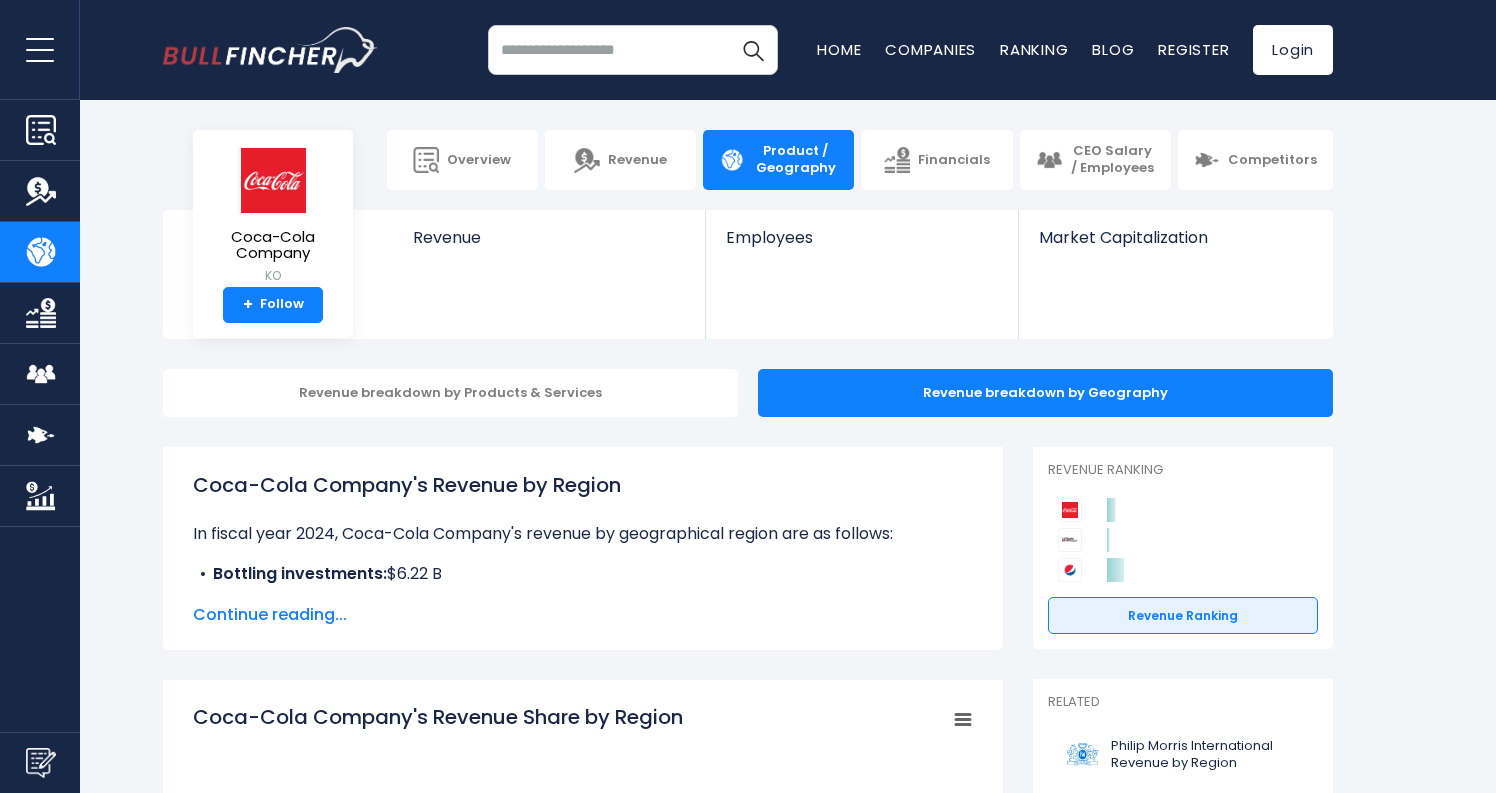 scroll, scrollTop: 0, scrollLeft: 0, axis: both 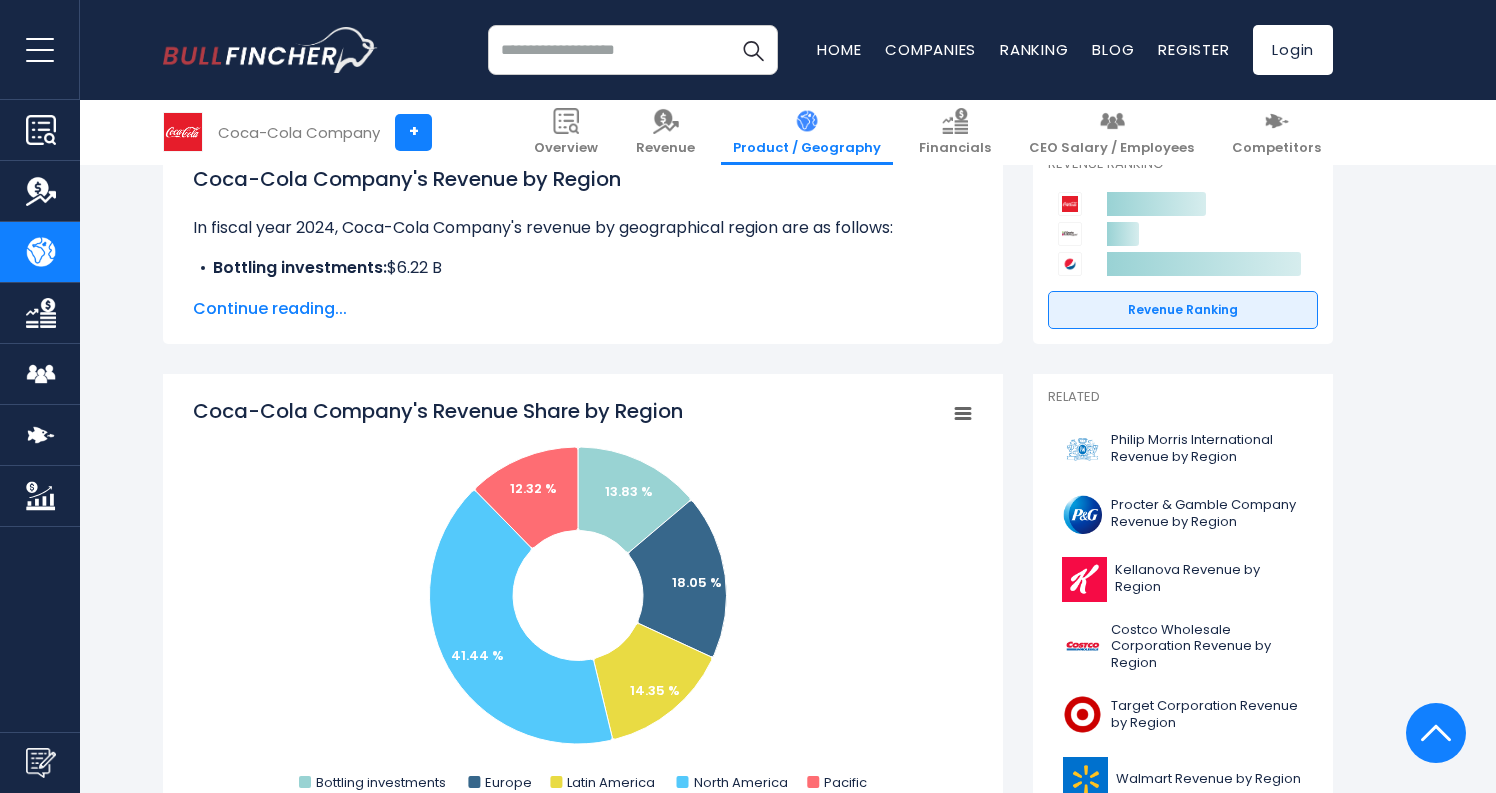 click on "Continue reading..." at bounding box center [583, 309] 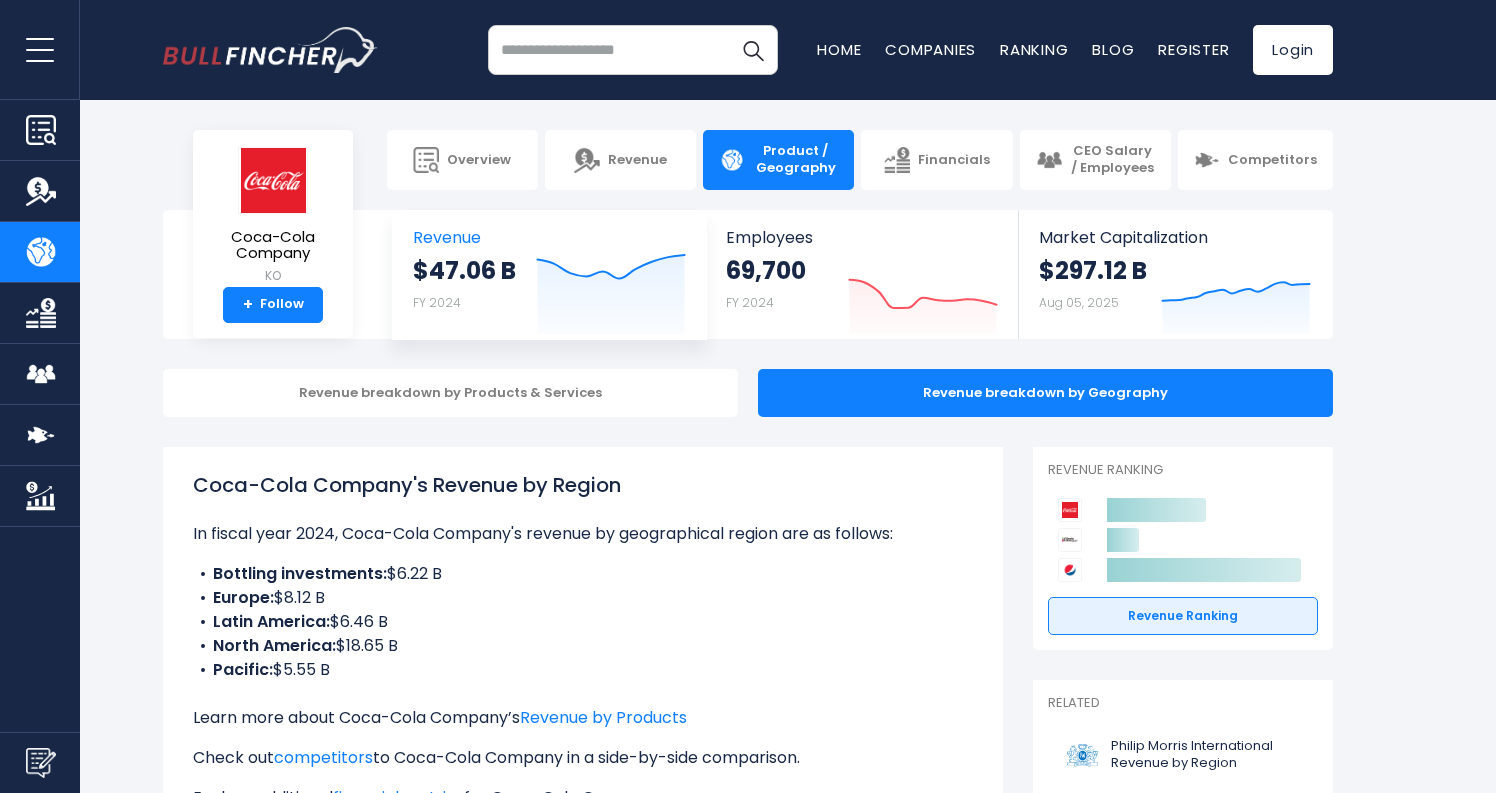 scroll, scrollTop: 0, scrollLeft: 0, axis: both 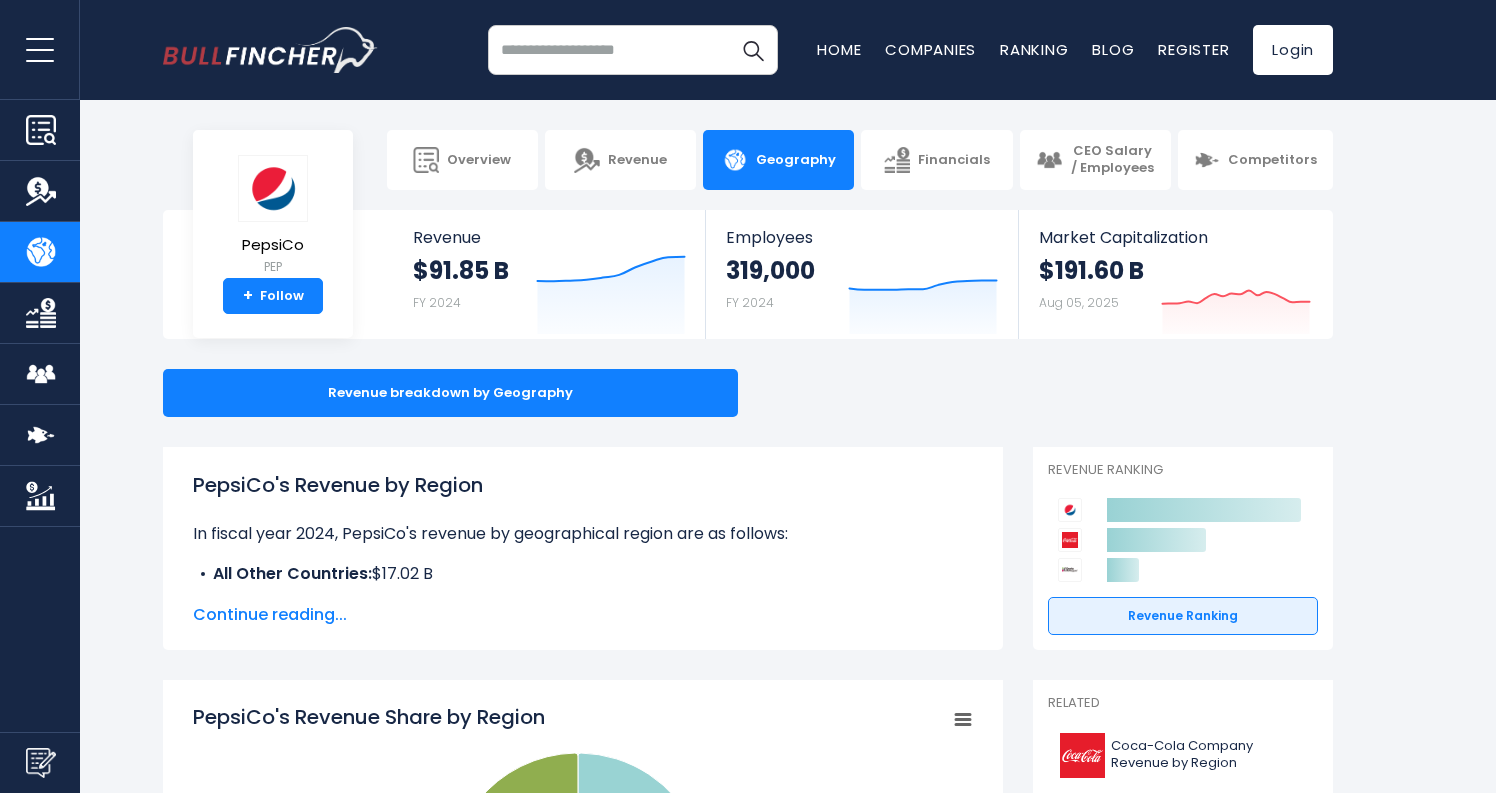 click at bounding box center (633, 50) 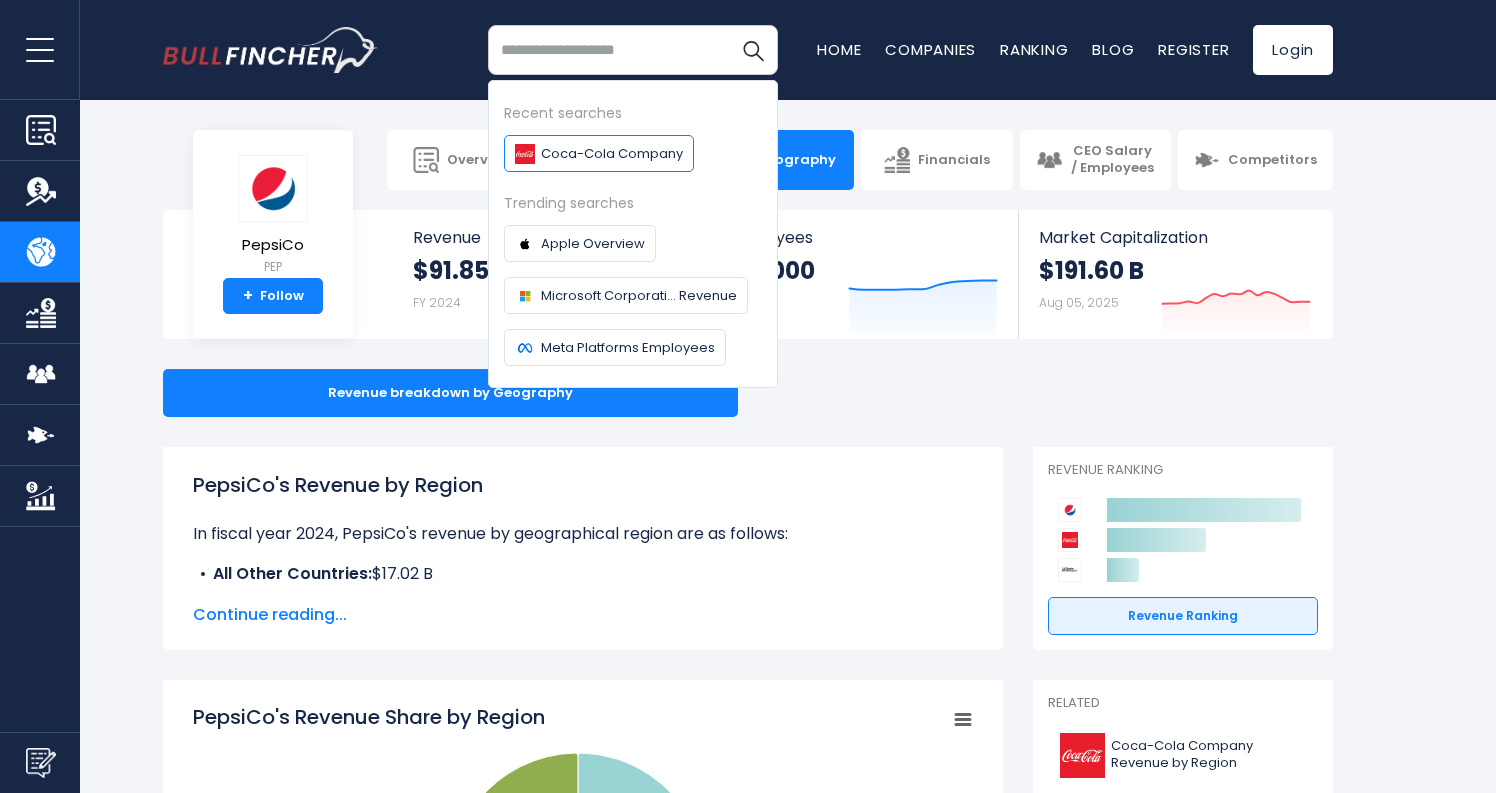 click on "Coca-Cola Company" at bounding box center [599, 153] 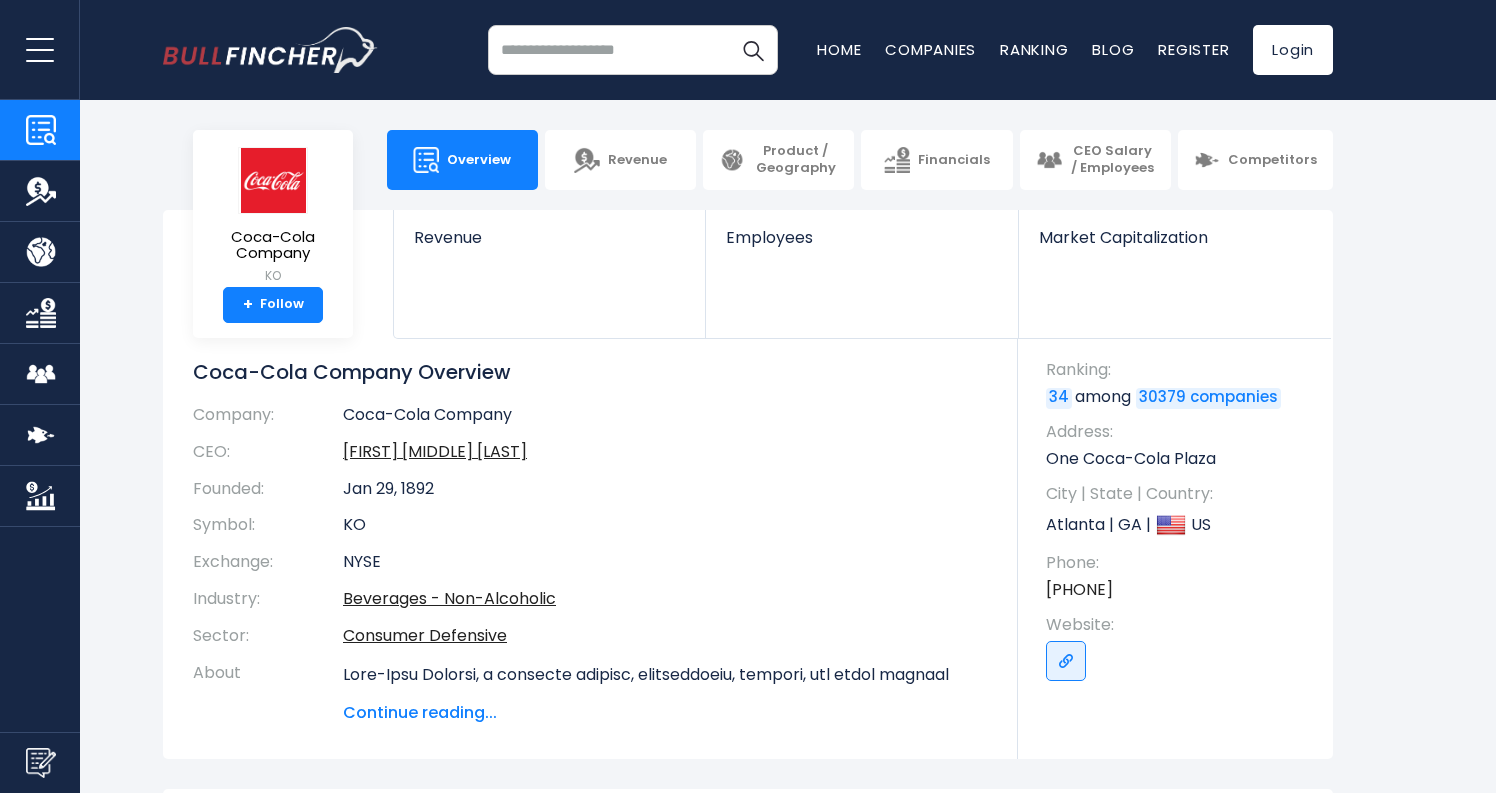 scroll, scrollTop: 0, scrollLeft: 0, axis: both 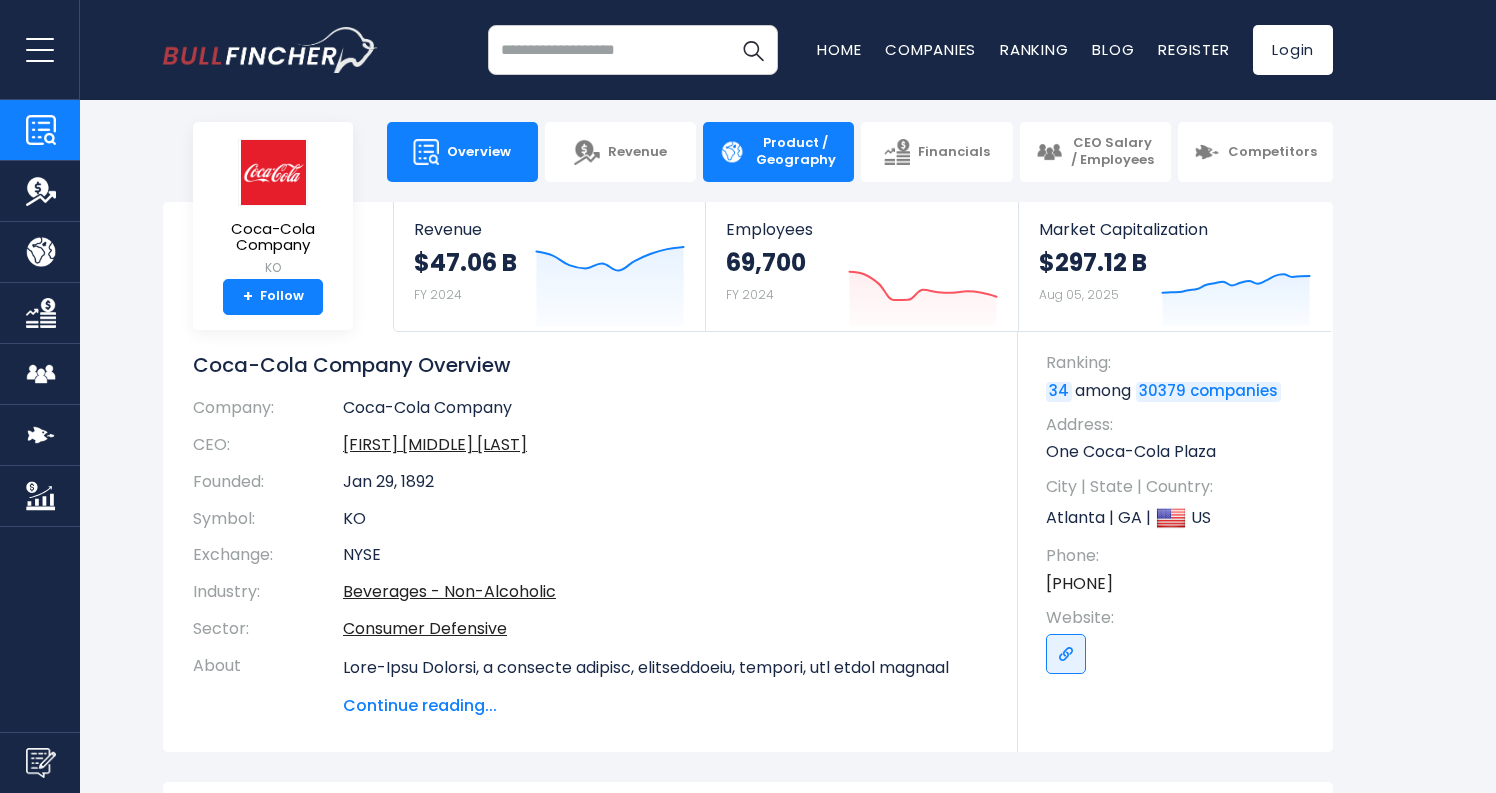 click on "Product / Geography" at bounding box center [778, 152] 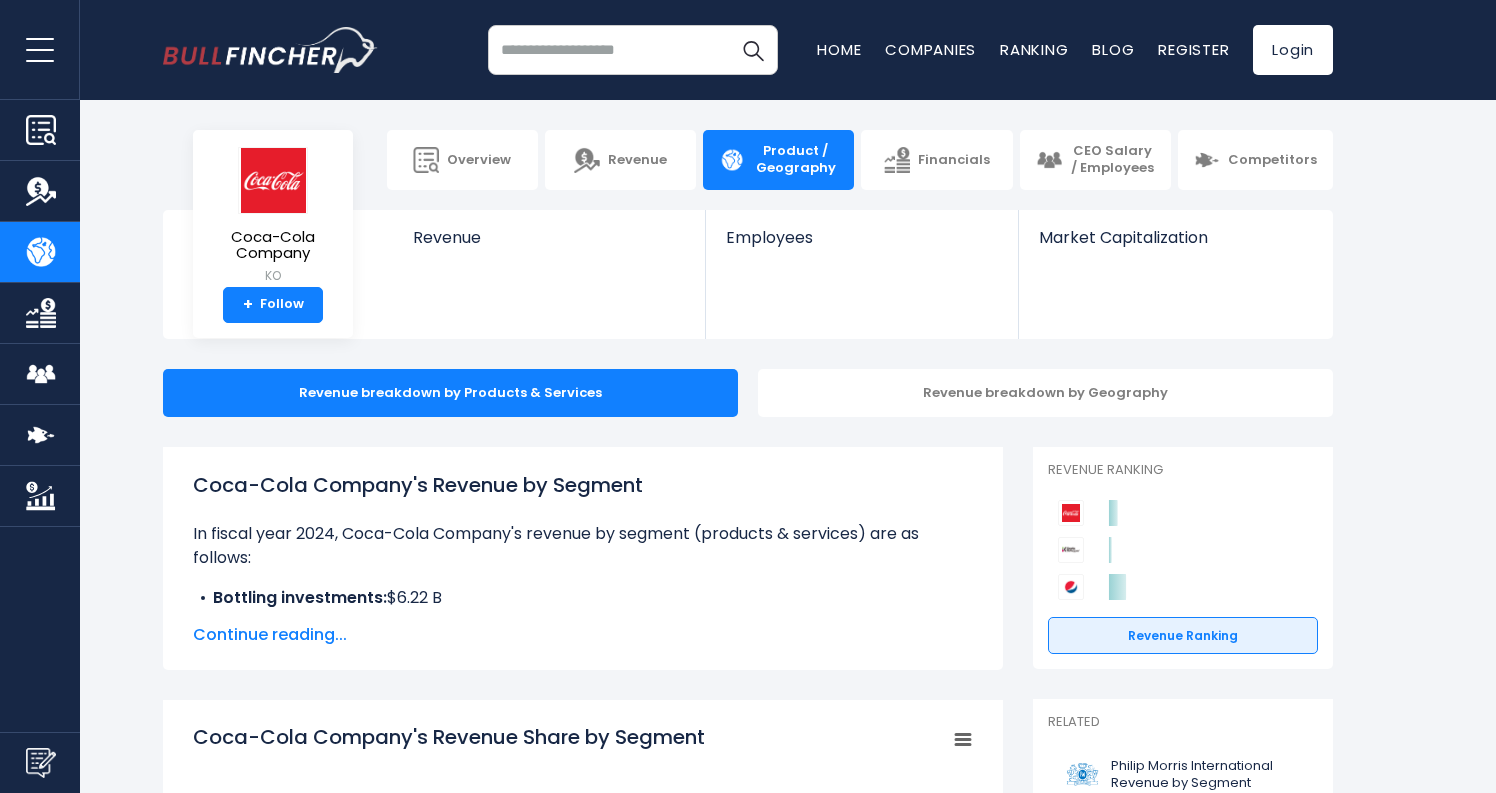 scroll, scrollTop: 0, scrollLeft: 0, axis: both 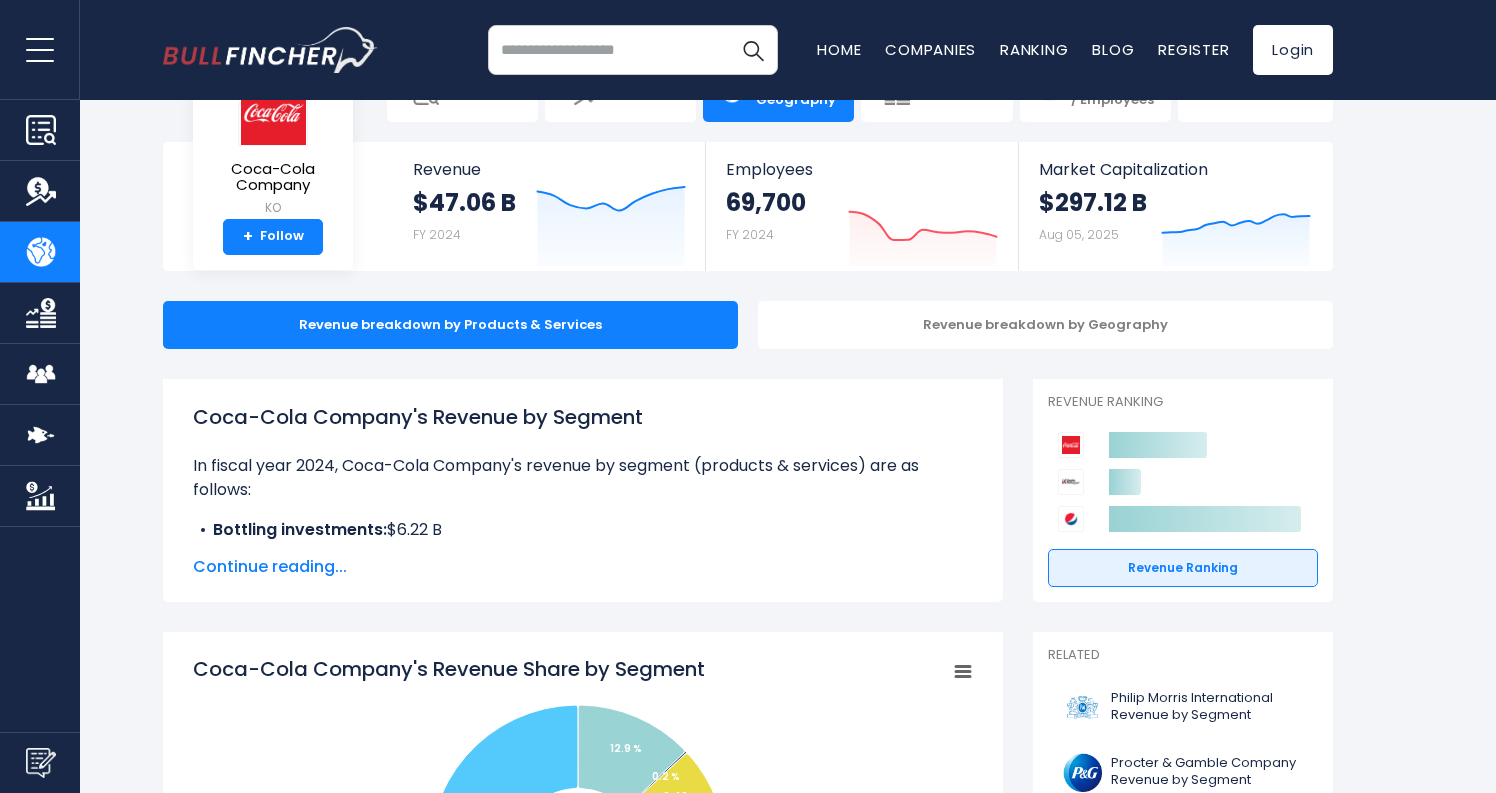 click on "Continue reading..." at bounding box center [583, 567] 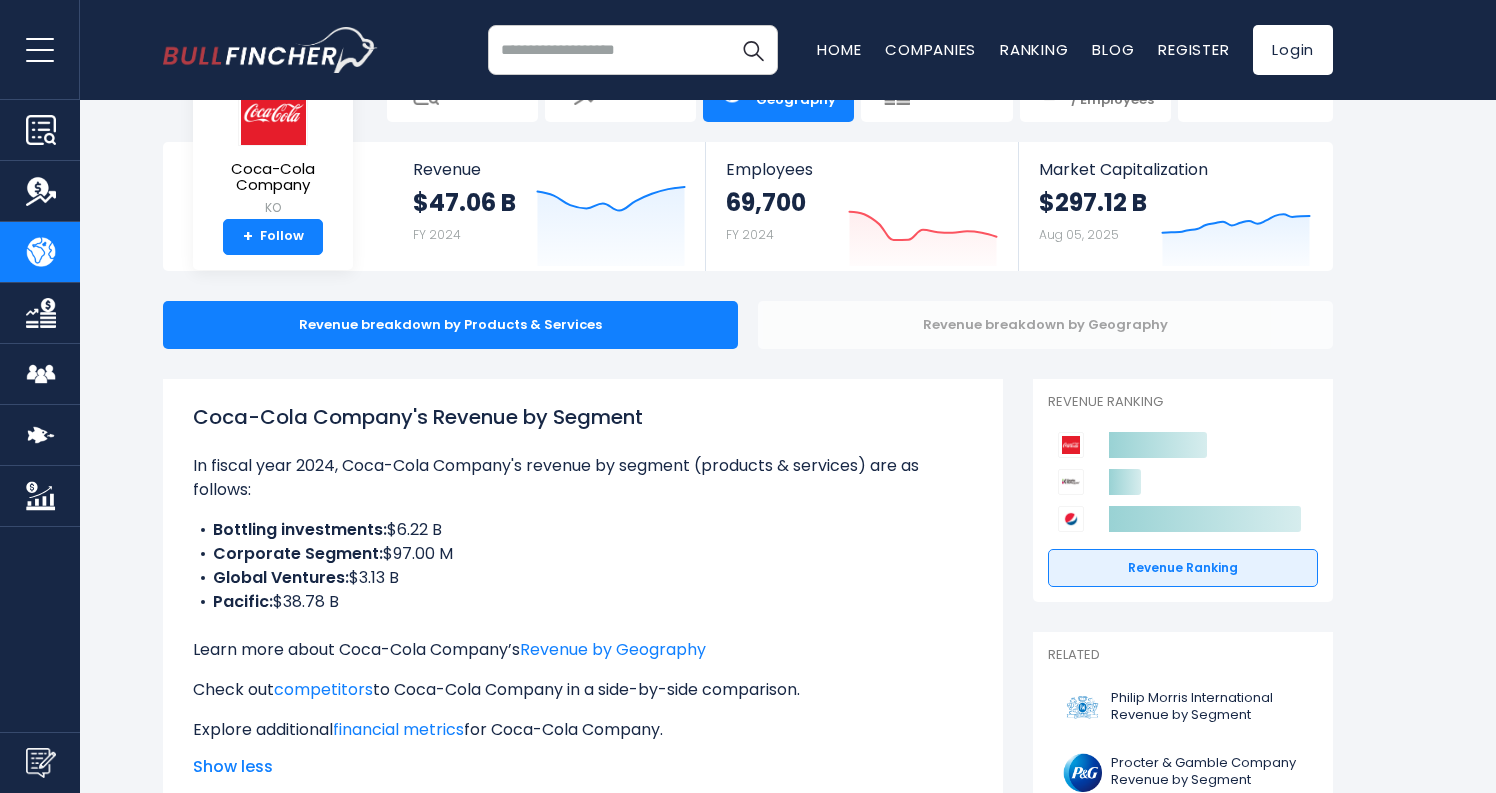 click on "Revenue breakdown by Geography" at bounding box center (1045, 325) 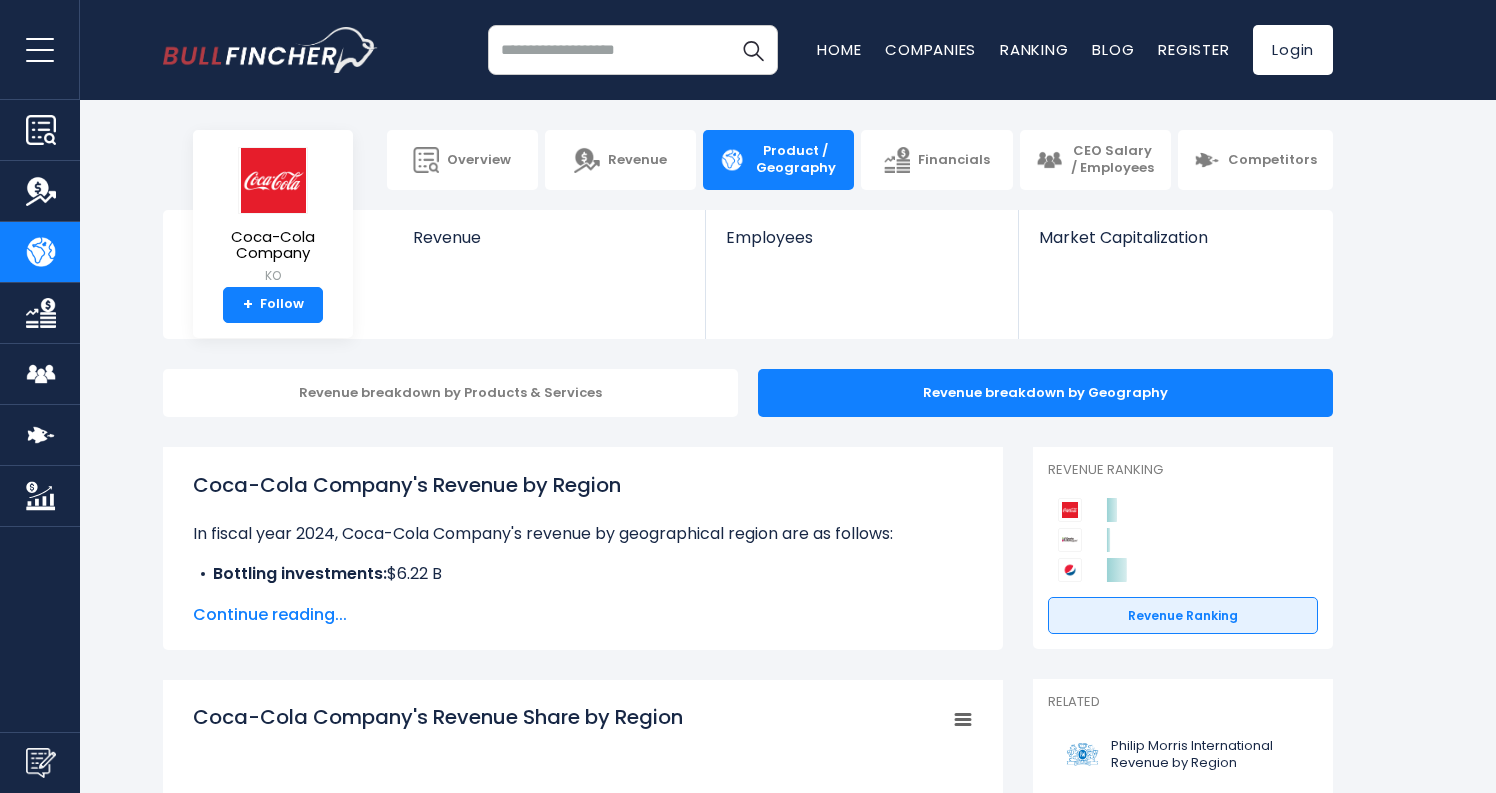 scroll, scrollTop: 0, scrollLeft: 0, axis: both 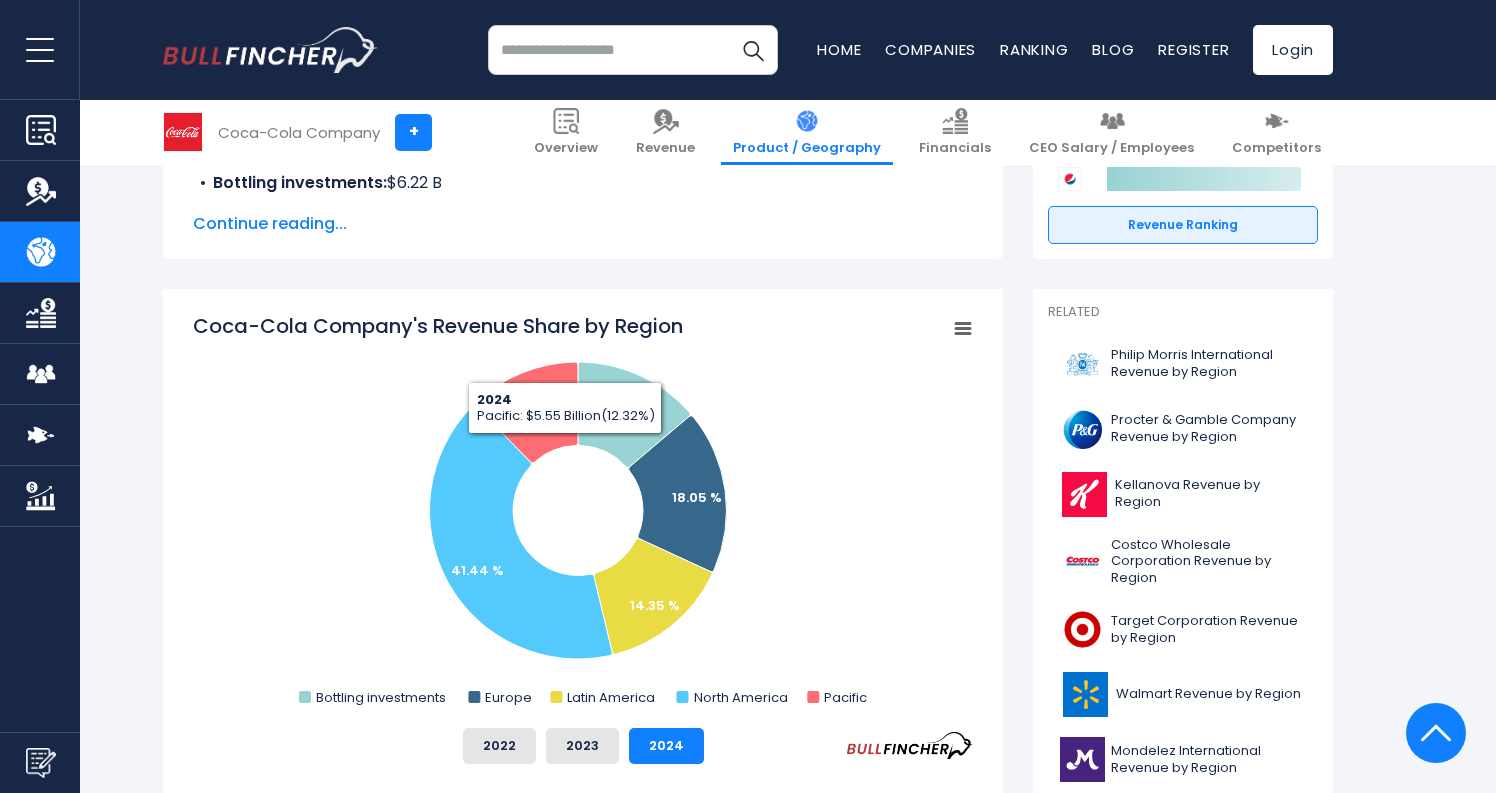 click on "Continue reading..." at bounding box center [583, 224] 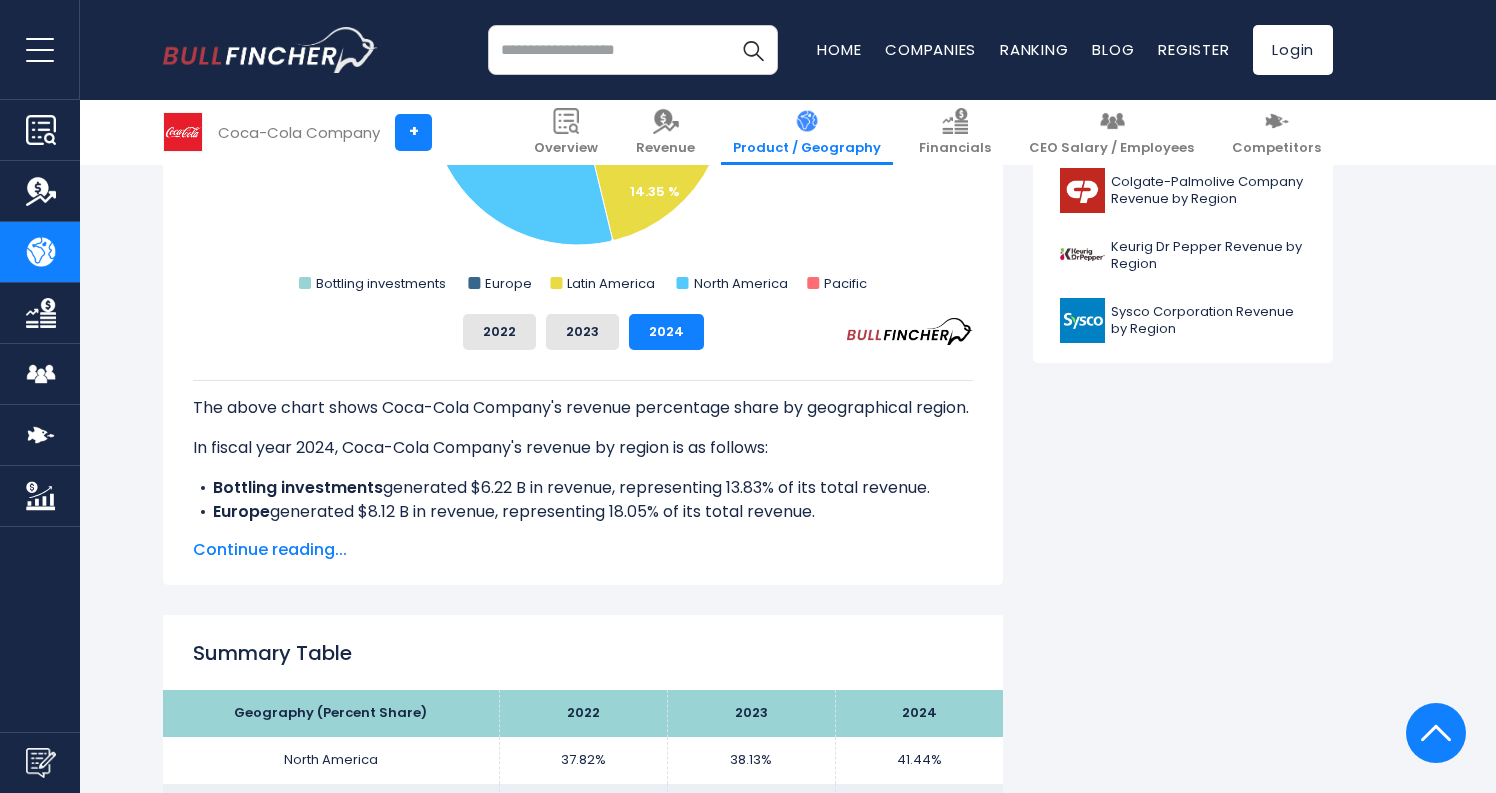 scroll, scrollTop: 1107, scrollLeft: 0, axis: vertical 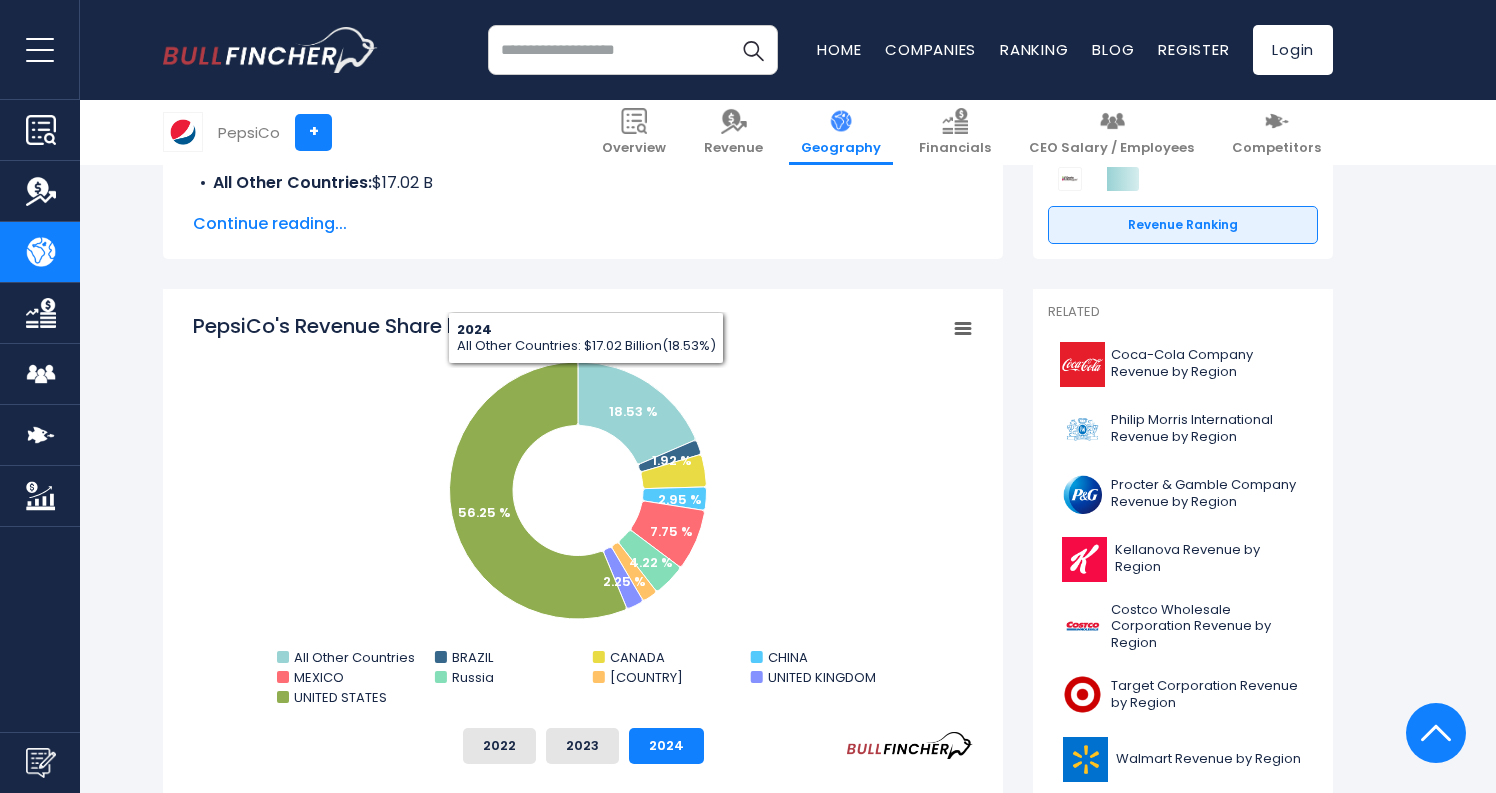 click on "Continue reading..." at bounding box center (583, 224) 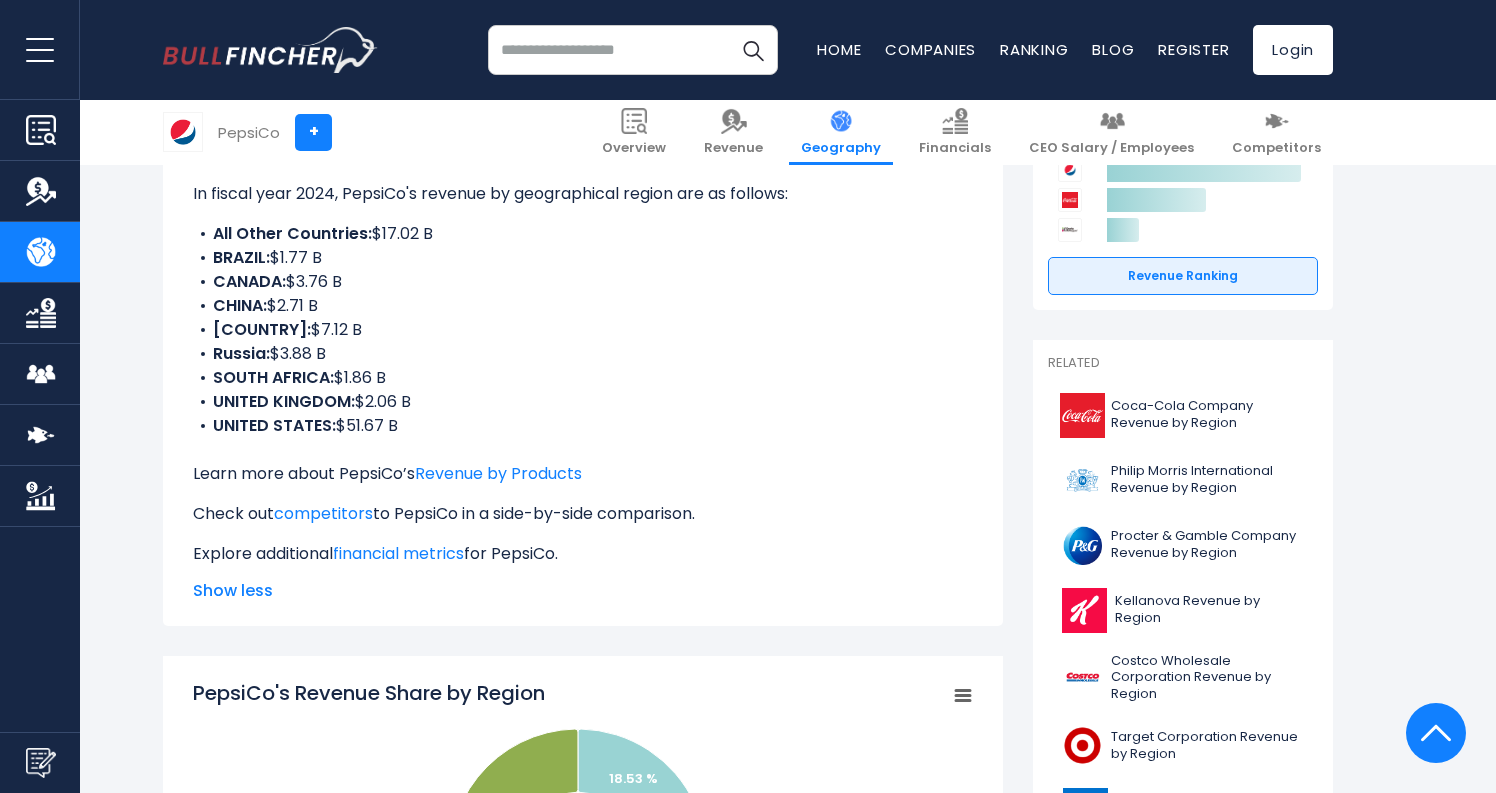 scroll, scrollTop: 335, scrollLeft: 0, axis: vertical 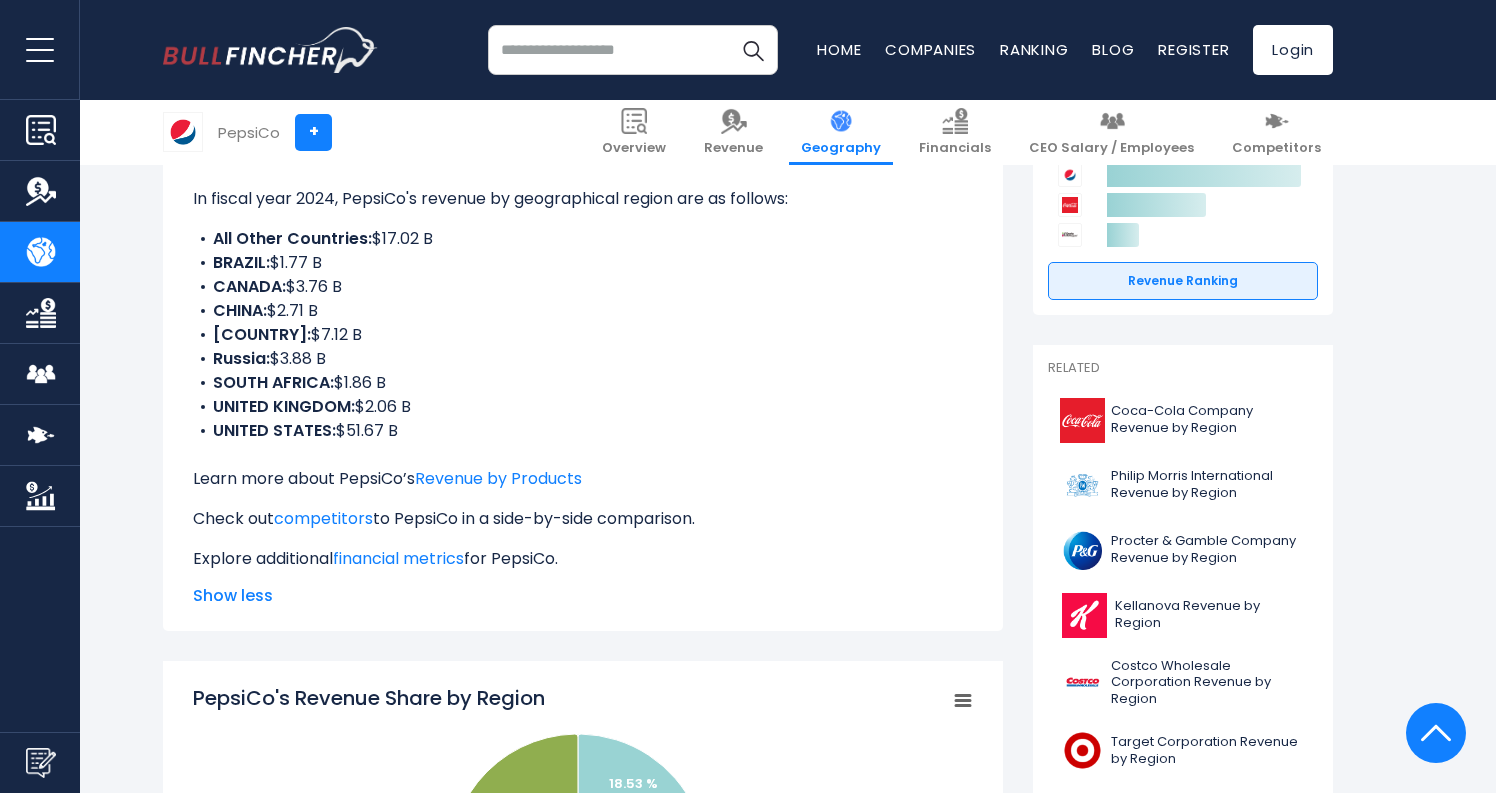 drag, startPoint x: 362, startPoint y: 334, endPoint x: 285, endPoint y: 334, distance: 77 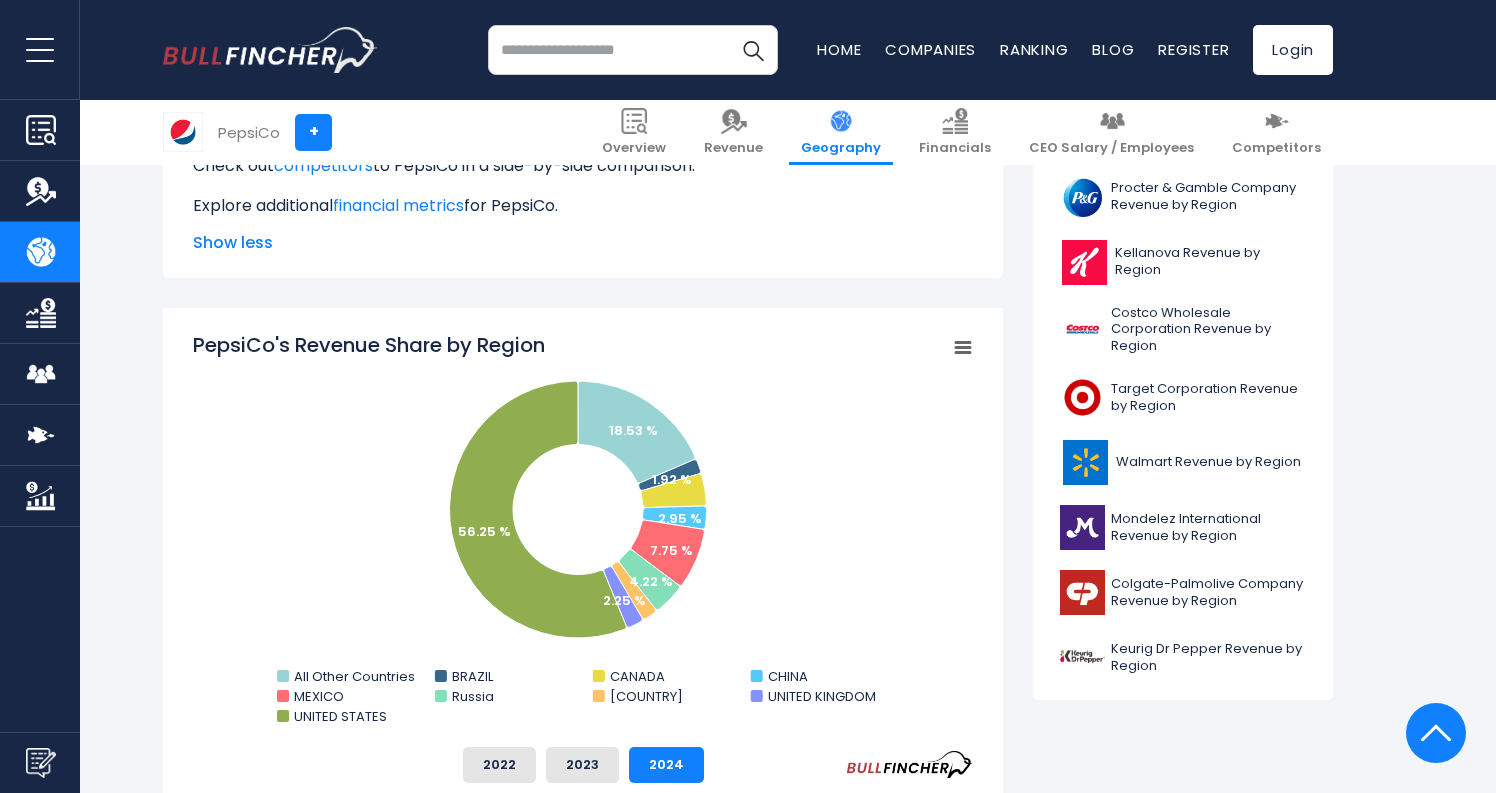 scroll, scrollTop: 550, scrollLeft: 0, axis: vertical 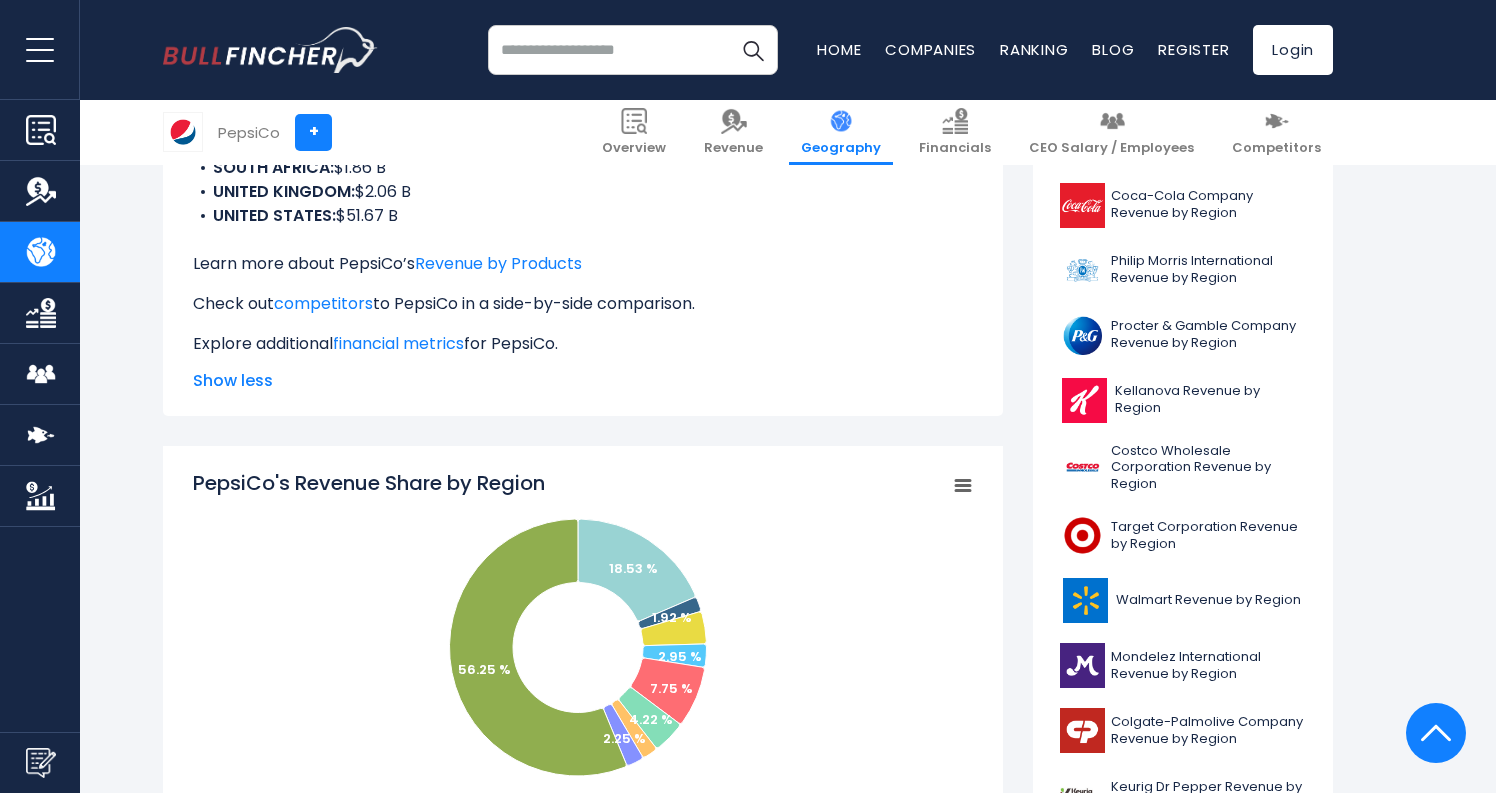click on "PepsiCo's Revenue by Region
In fiscal year 2024,
PepsiCo's
revenue by geographical region are as follows:
All Other Countries:
$17.02 B
BRAZIL:
$1.77 B
CANADA:
$3.76 B
CHINA:
$2.71 B" at bounding box center [583, 138] 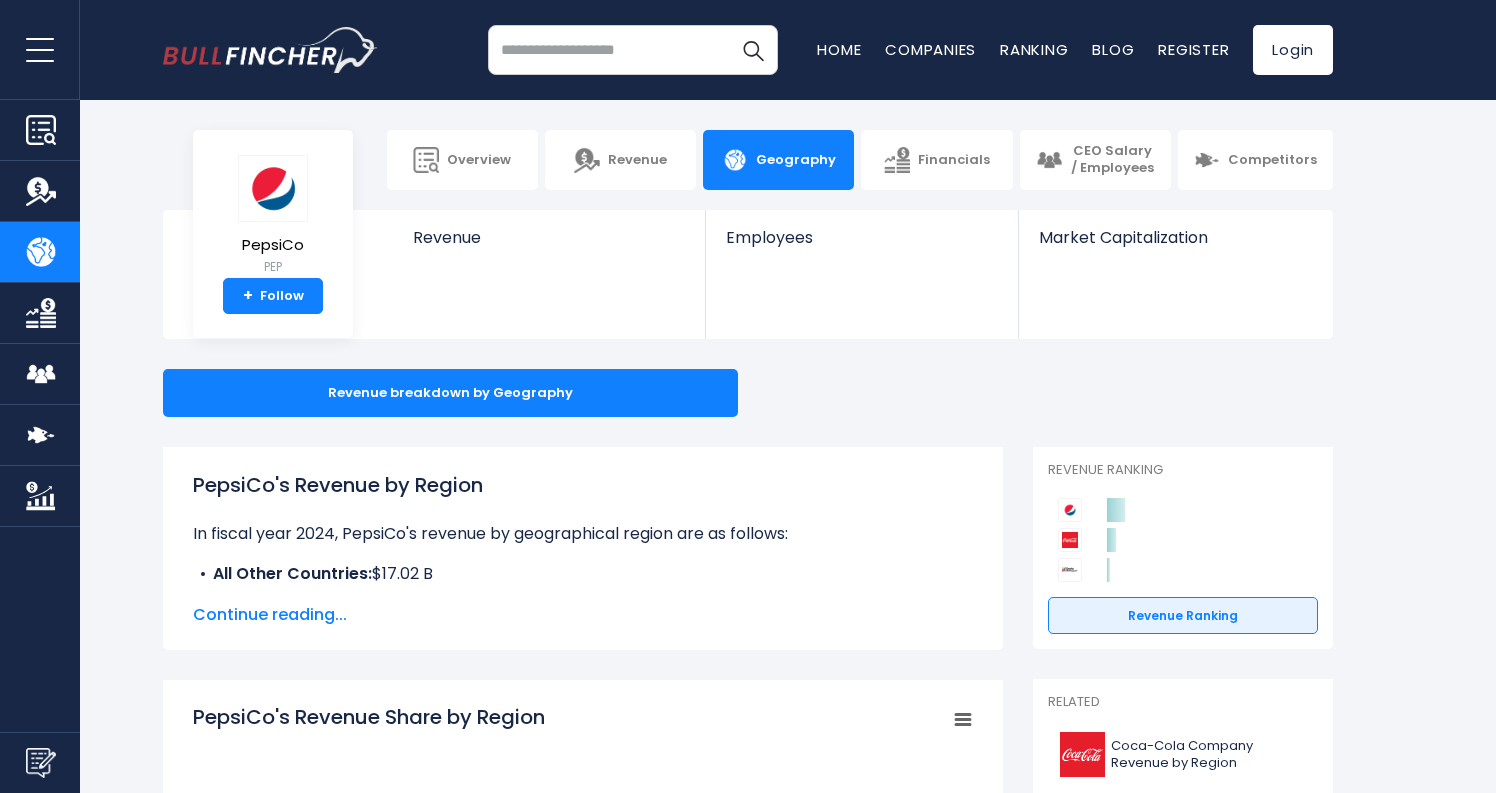 scroll, scrollTop: 0, scrollLeft: 0, axis: both 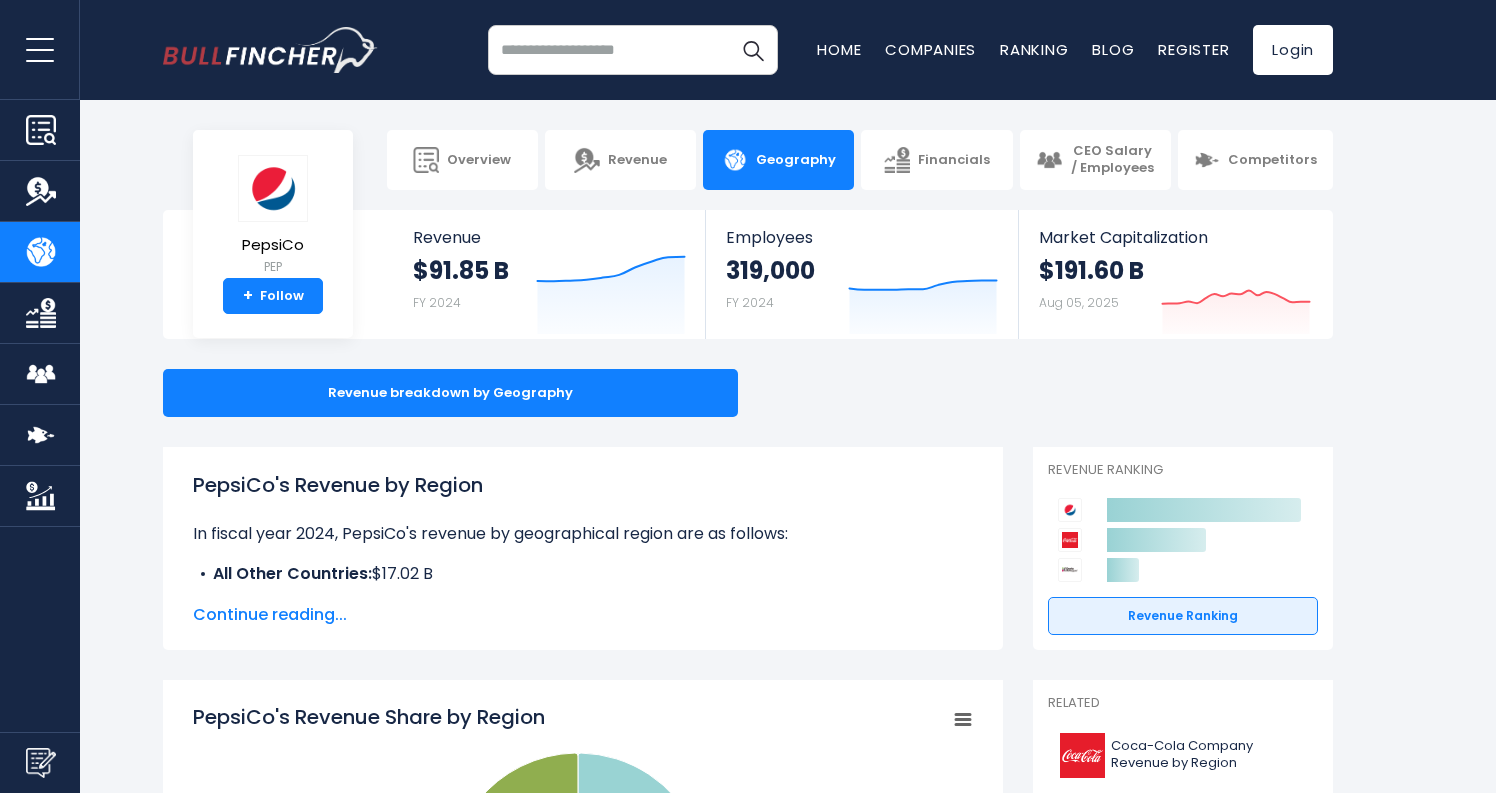 click on "Continue reading..." at bounding box center (583, 615) 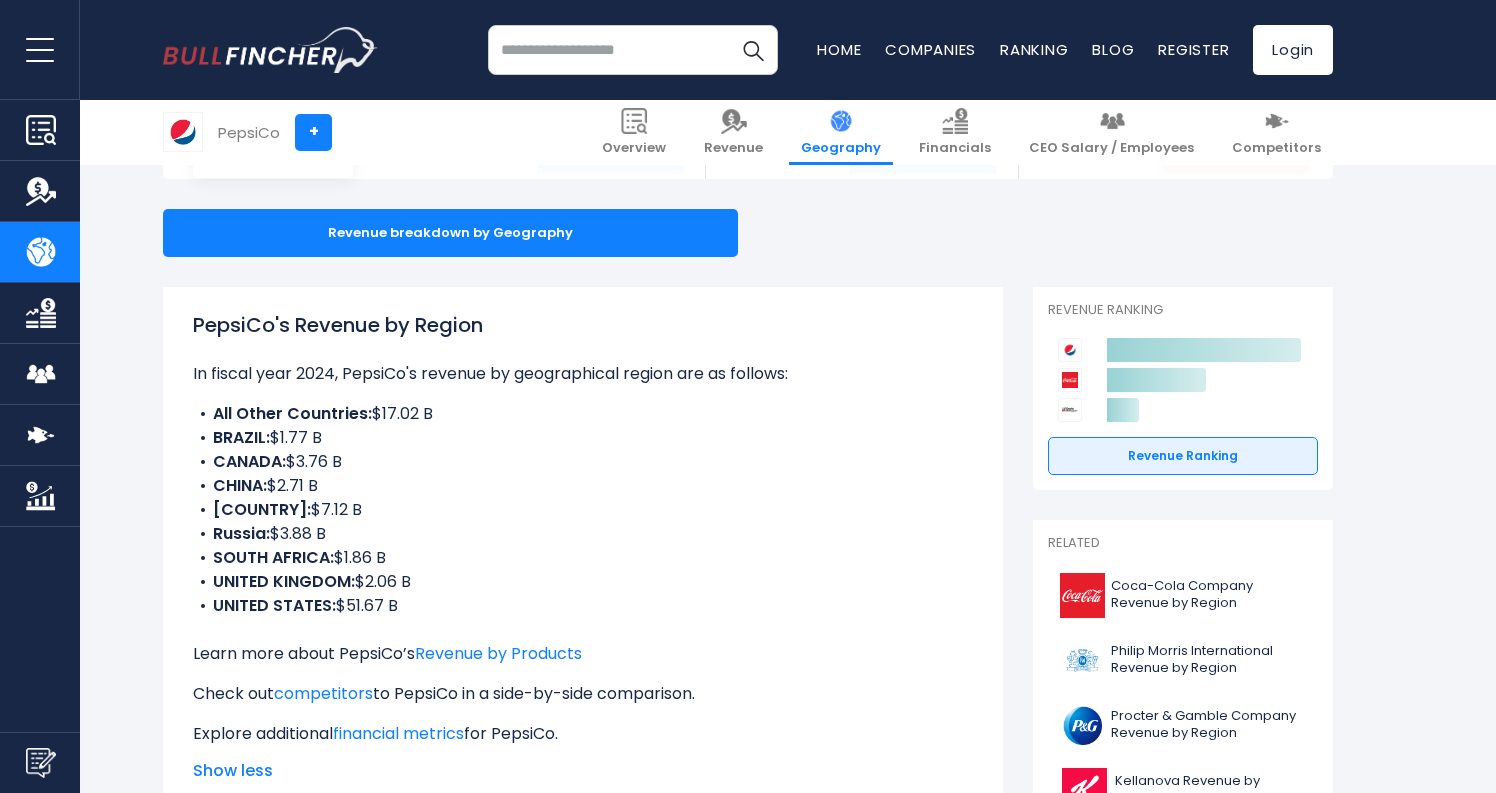 scroll, scrollTop: 232, scrollLeft: 0, axis: vertical 